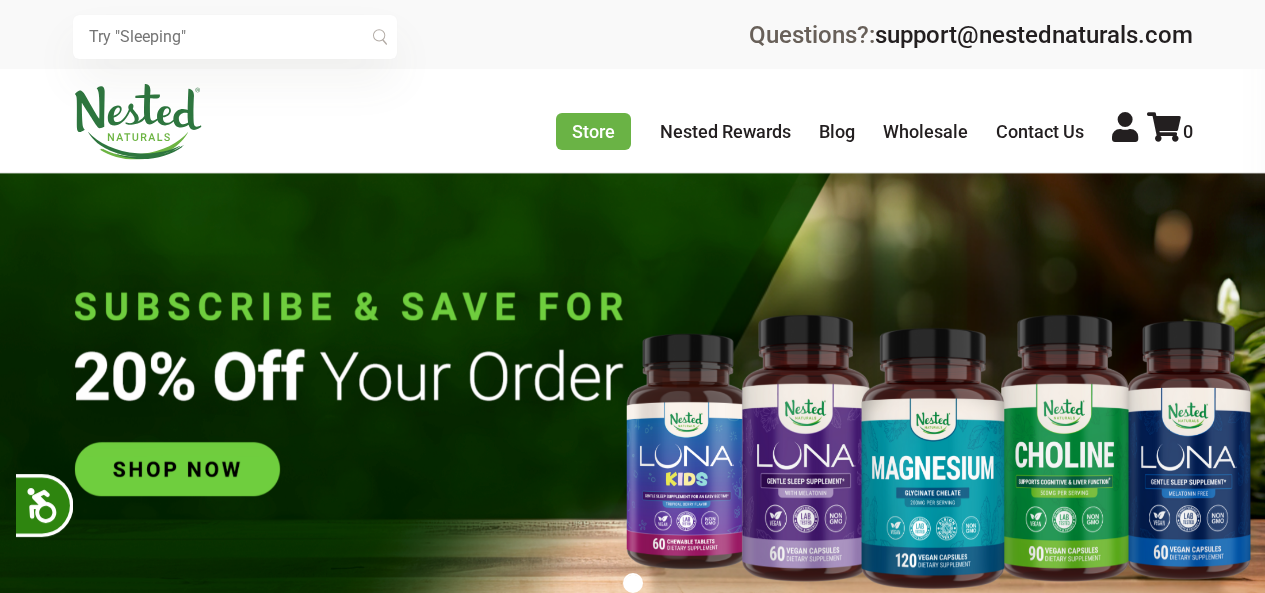 scroll, scrollTop: 0, scrollLeft: 0, axis: both 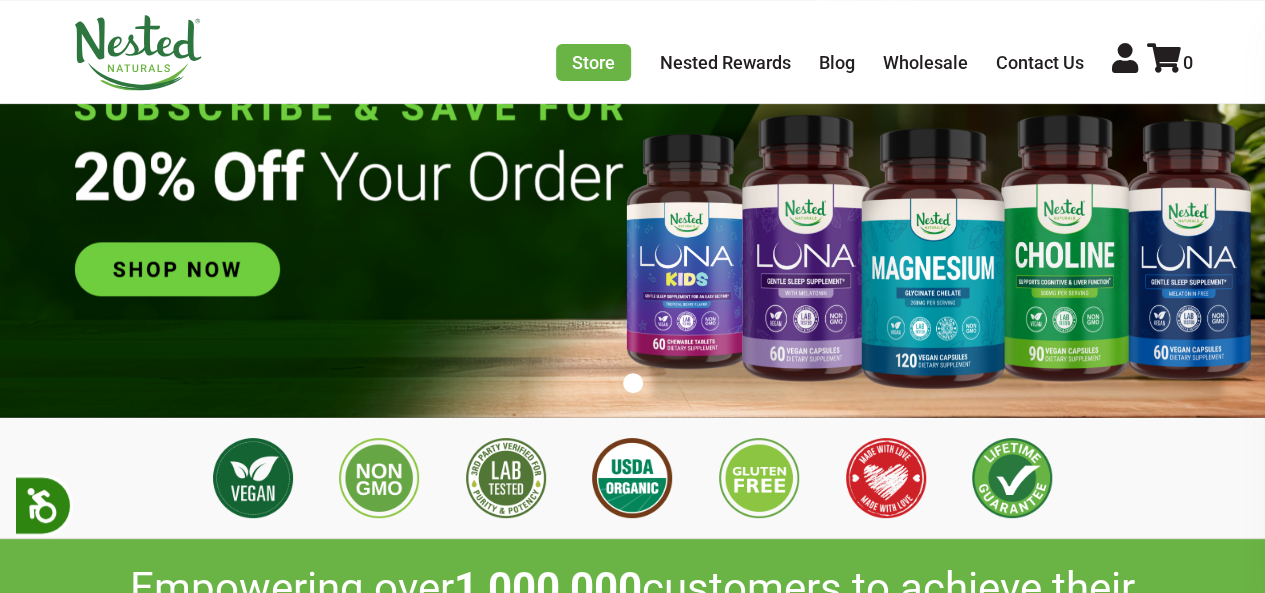 click at bounding box center [632, 195] 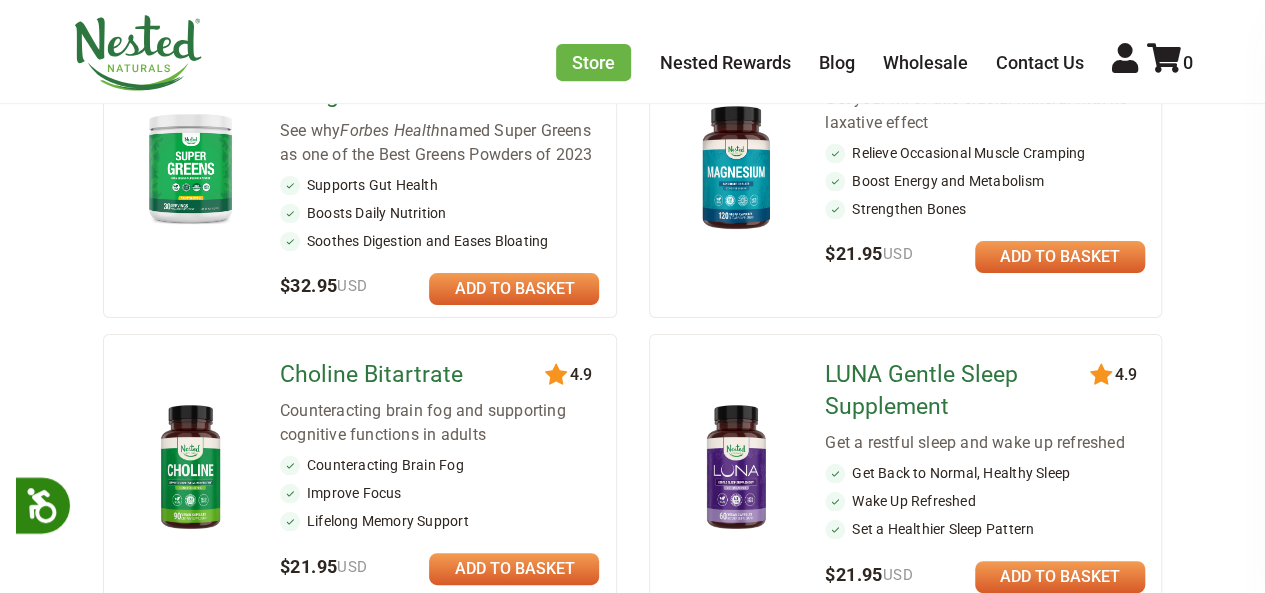 scroll, scrollTop: 0, scrollLeft: 0, axis: both 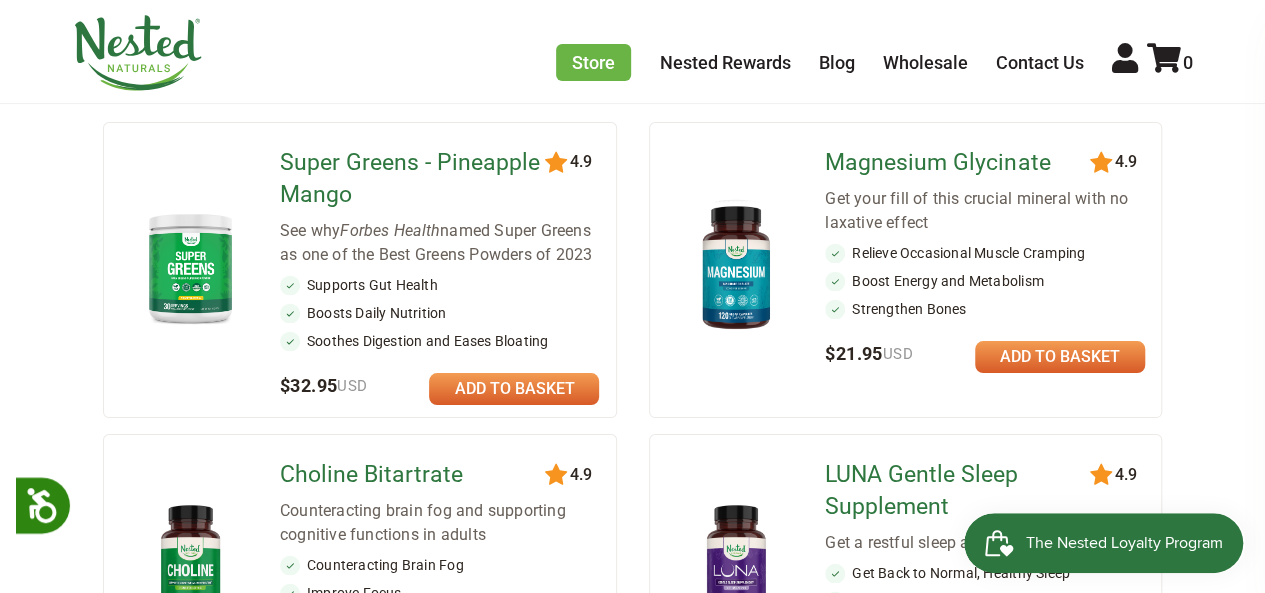 click at bounding box center [514, 389] 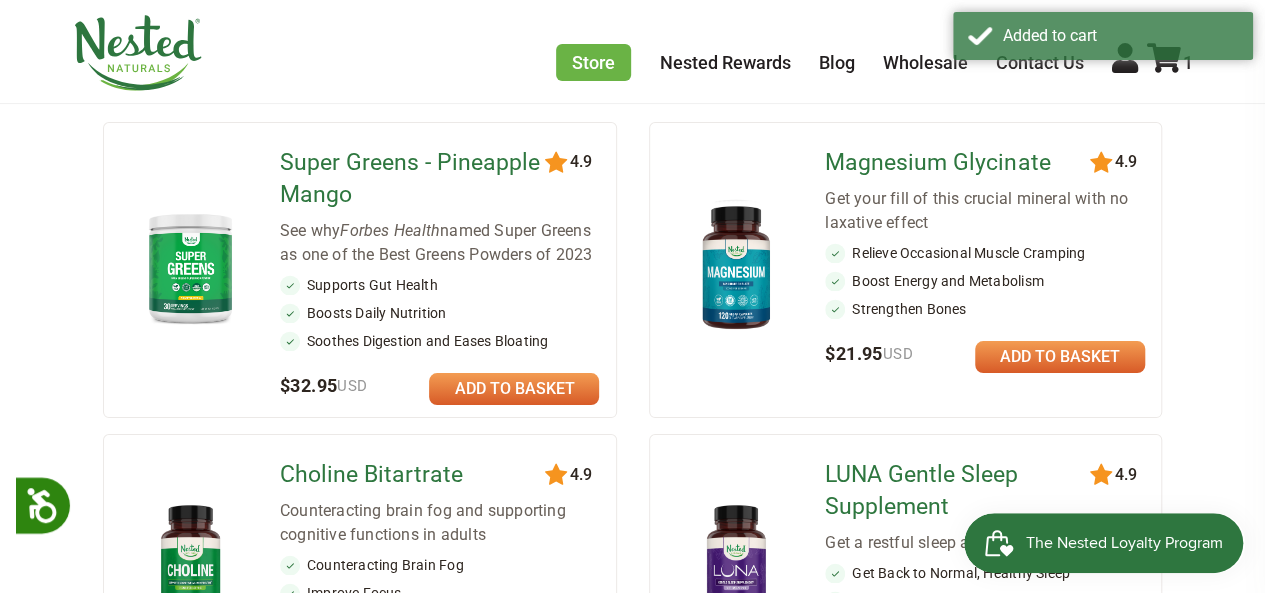 scroll, scrollTop: 0, scrollLeft: 0, axis: both 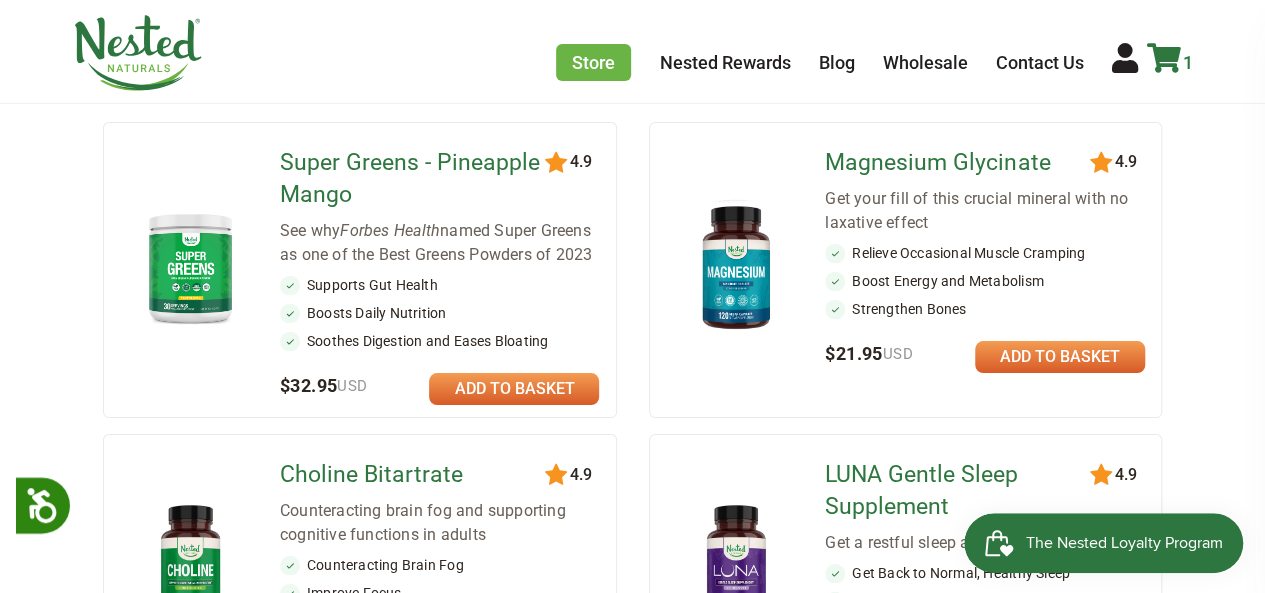 click at bounding box center [1164, 58] 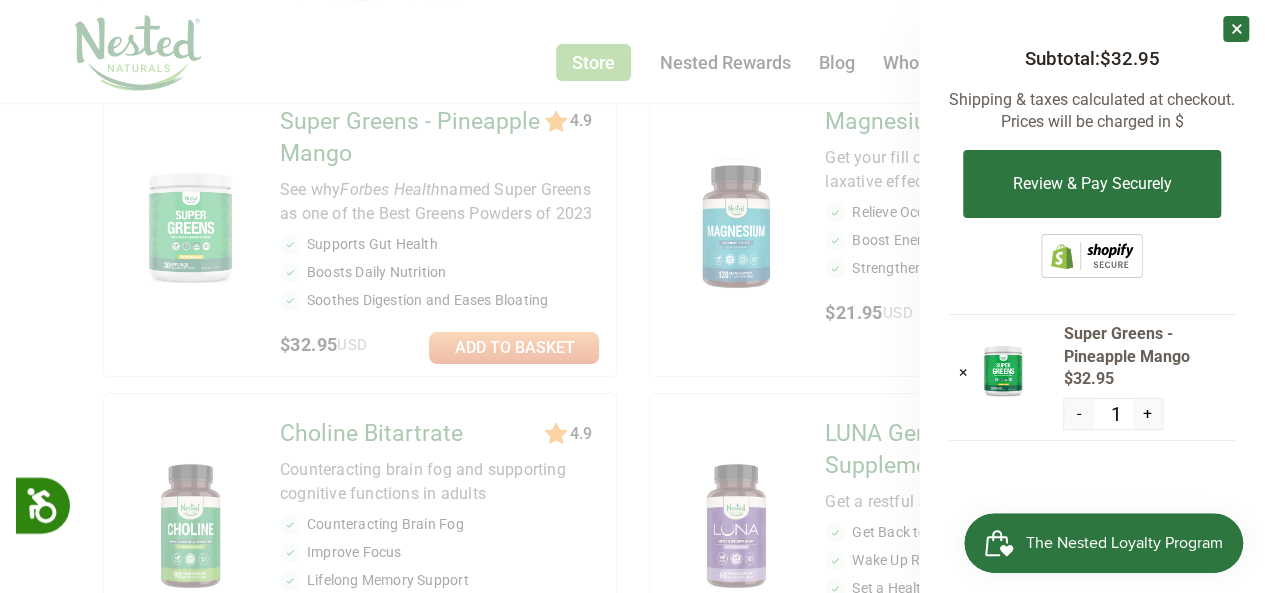 scroll, scrollTop: 400, scrollLeft: 0, axis: vertical 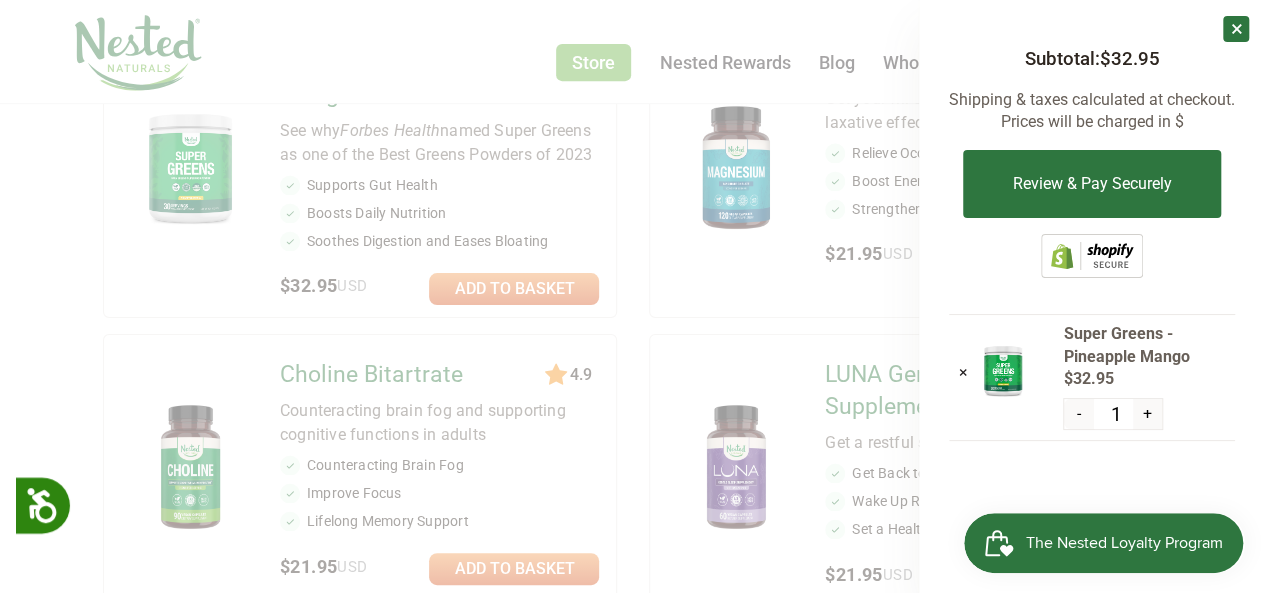 click on "+" at bounding box center (1147, 414) 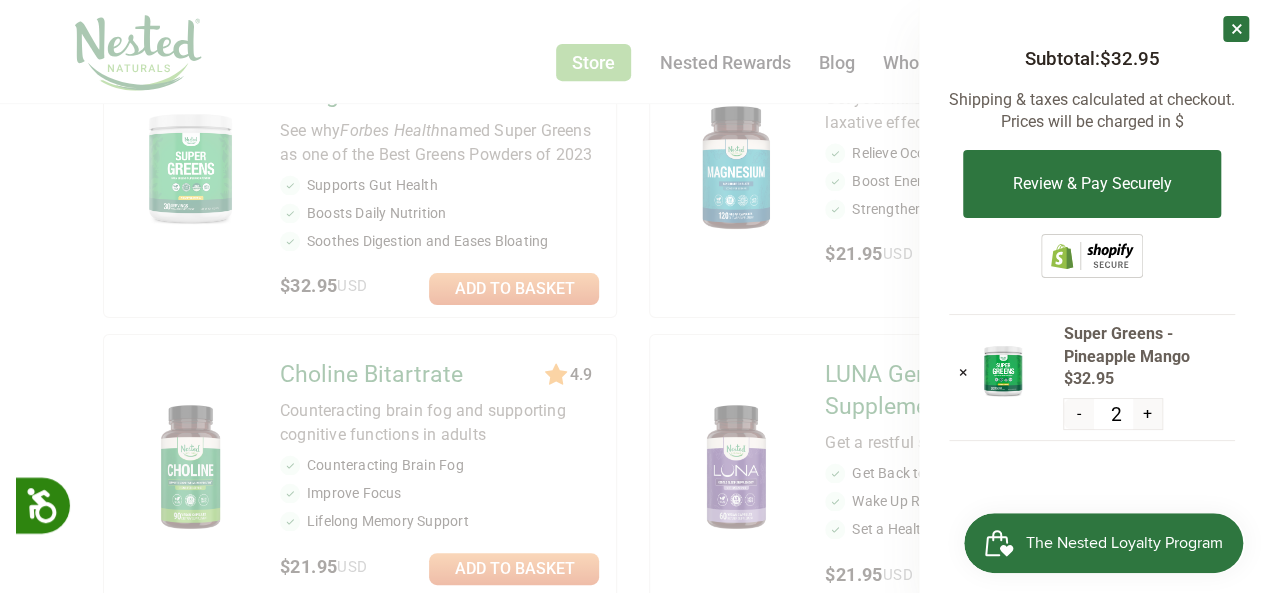 click on "+" at bounding box center (1147, 414) 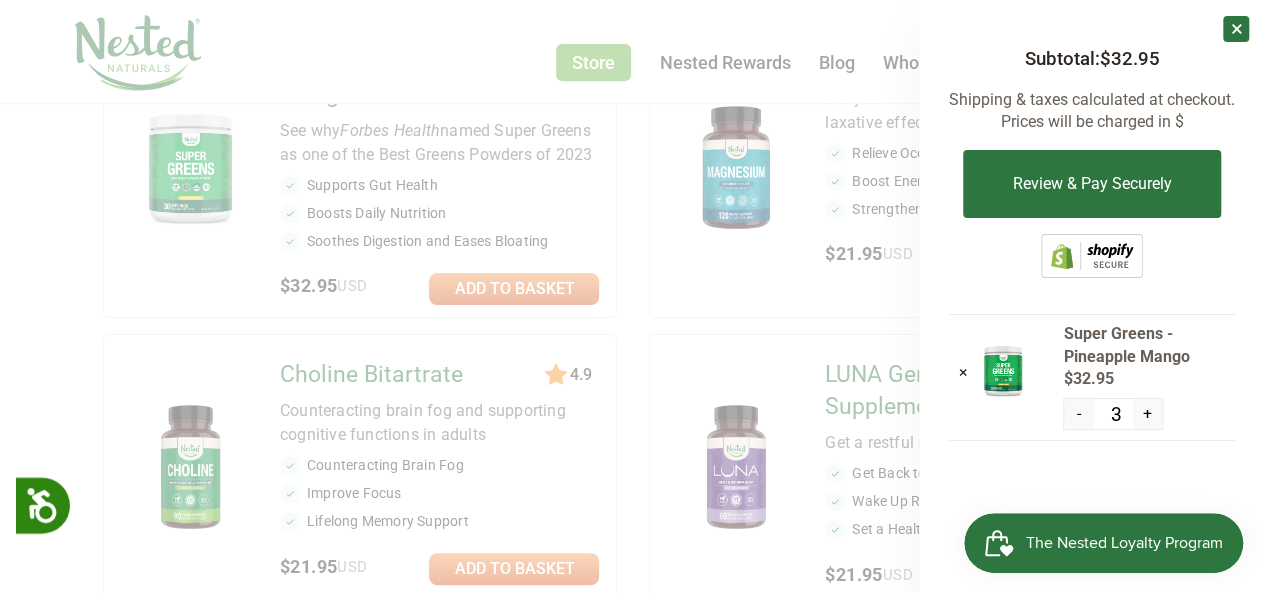 click on "+" at bounding box center (1147, 414) 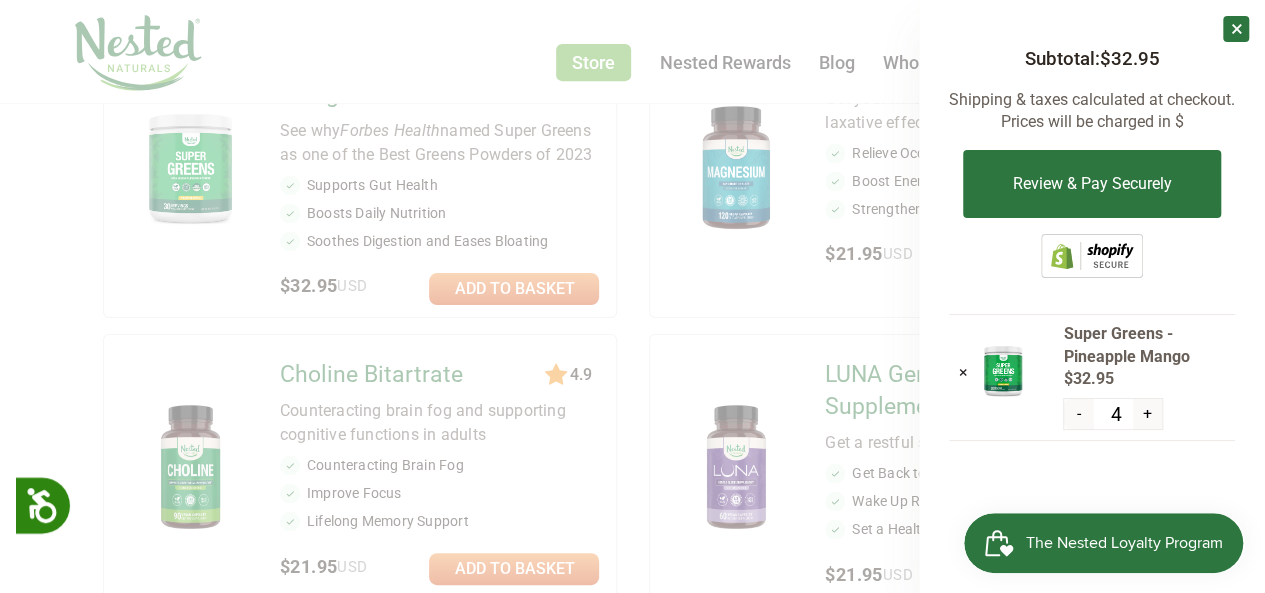 click on "+" at bounding box center [1147, 414] 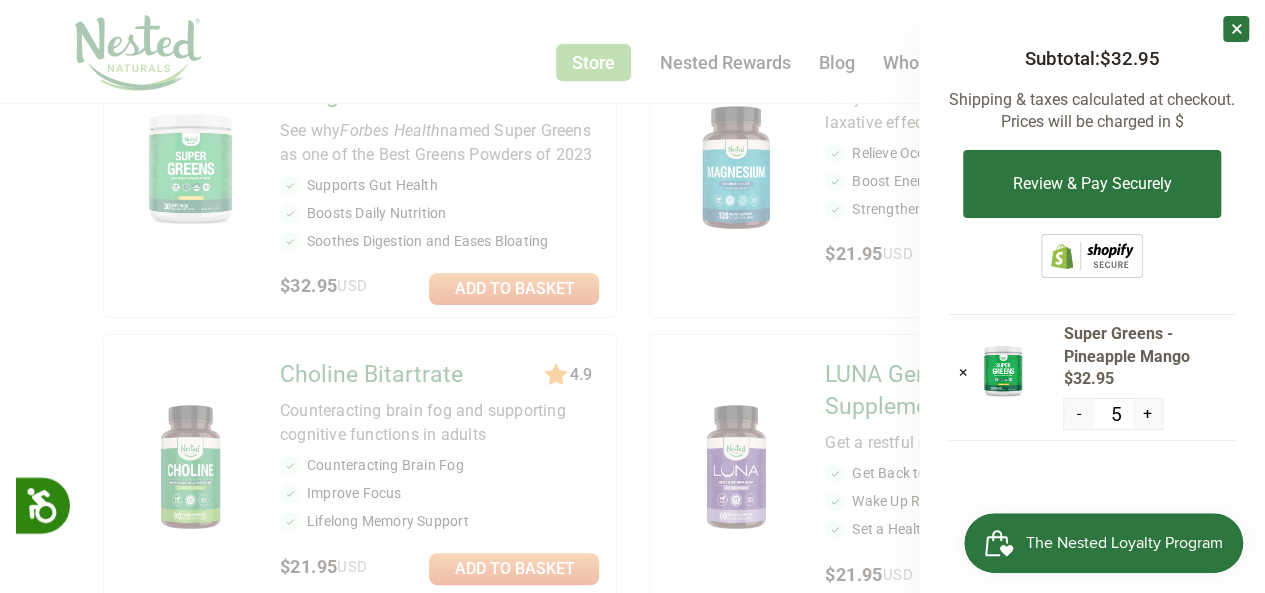 click on "+" at bounding box center (1147, 414) 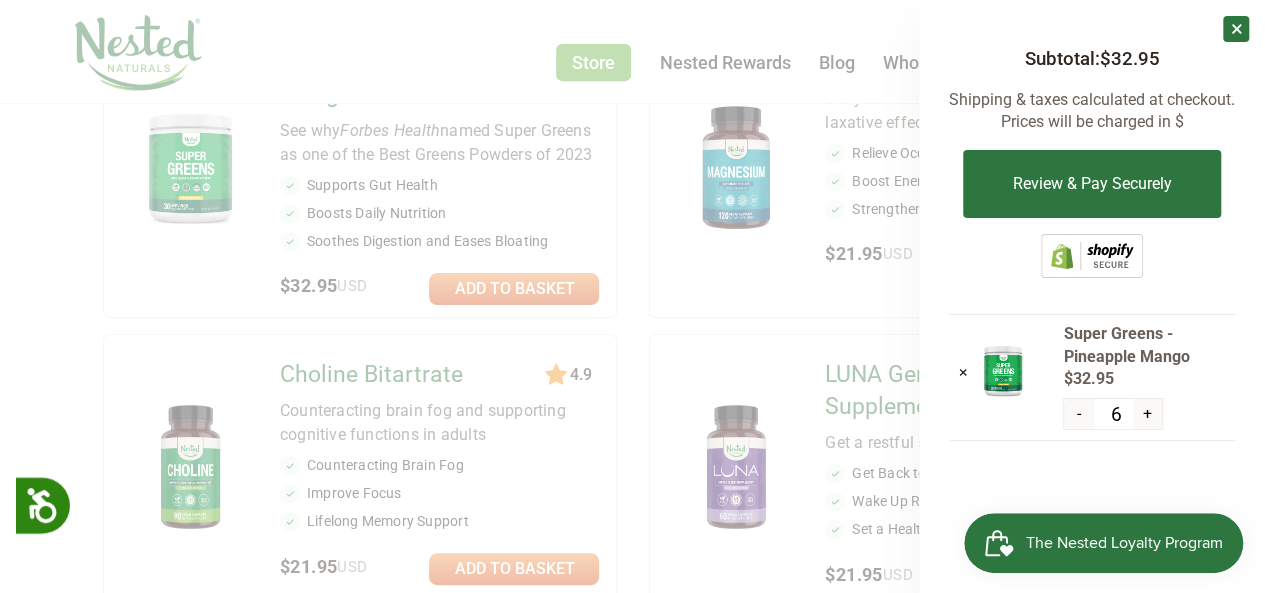 click on "+" at bounding box center [1147, 414] 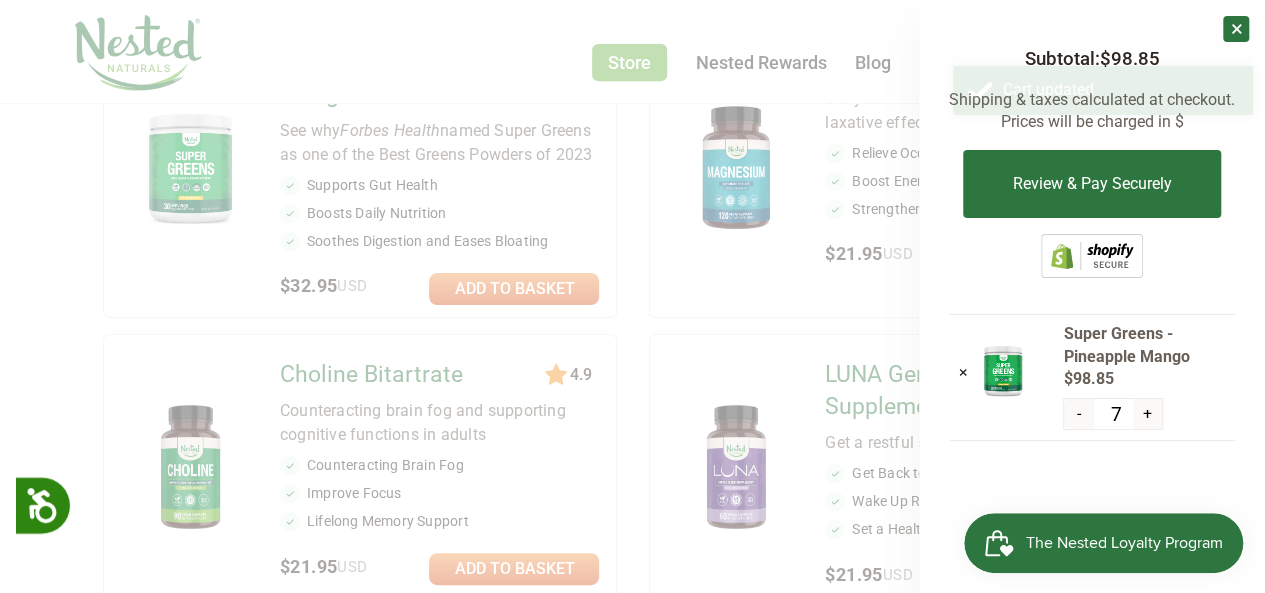 click on "+" at bounding box center (1147, 414) 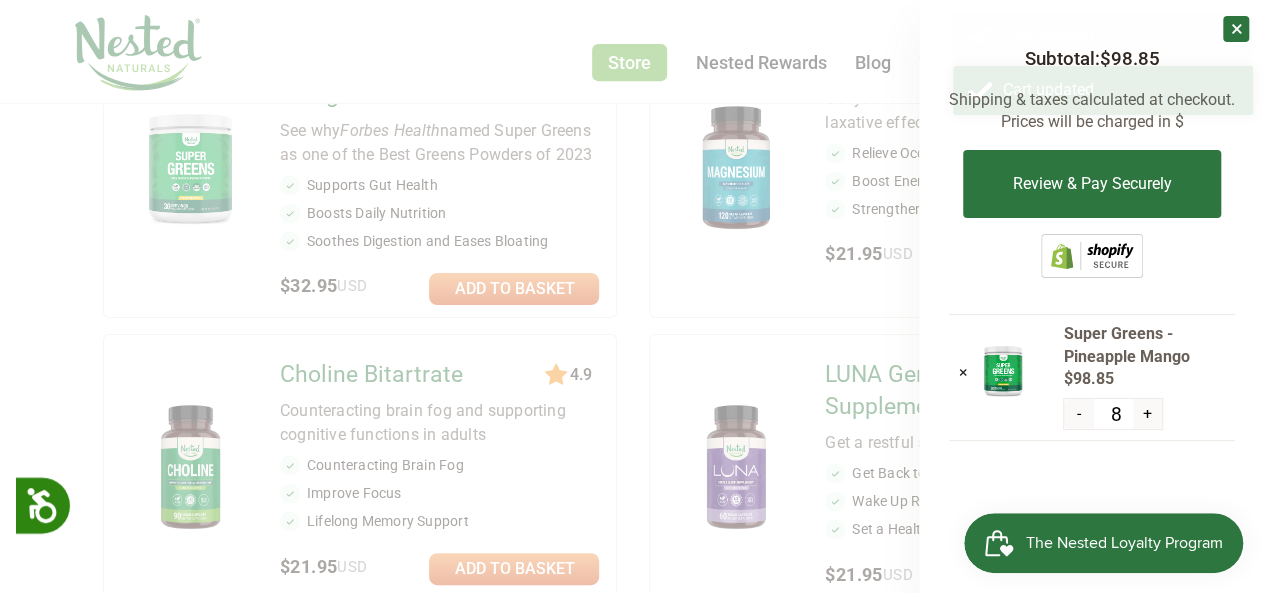 click on "+" at bounding box center [1147, 414] 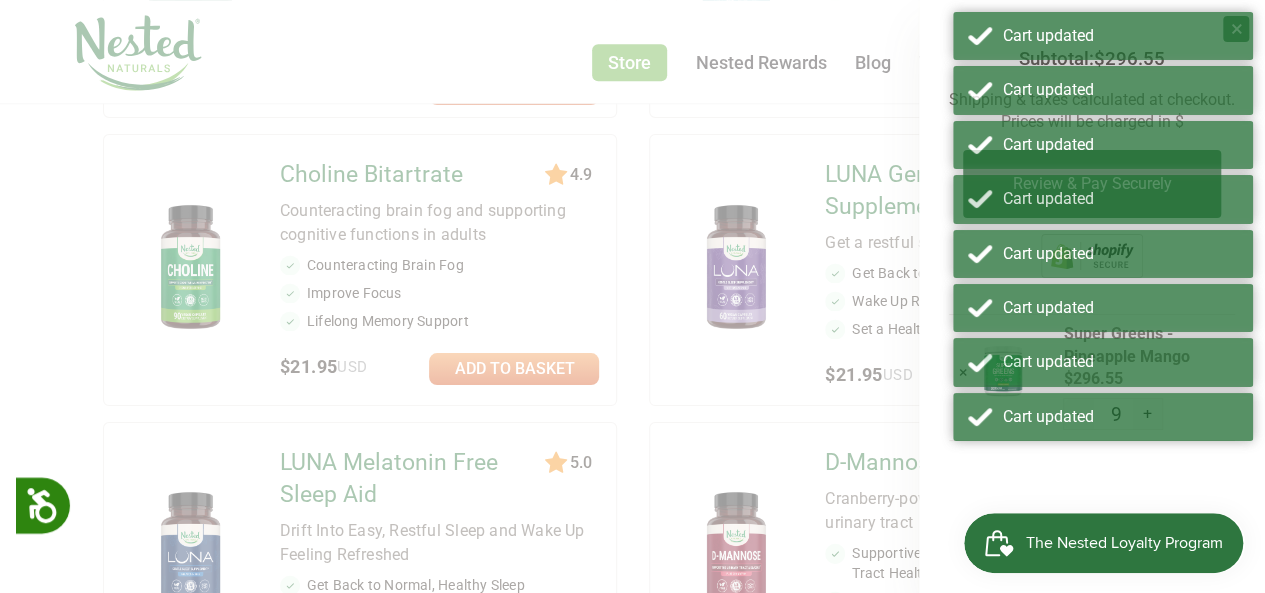 scroll, scrollTop: 300, scrollLeft: 0, axis: vertical 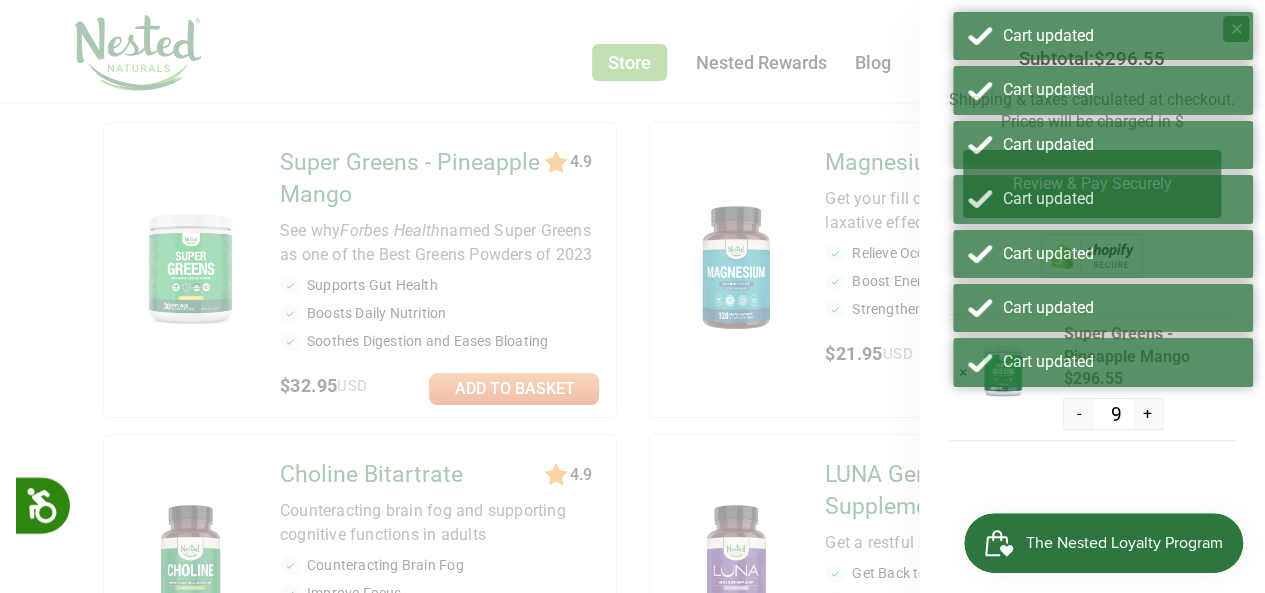 click on "+" at bounding box center [1147, 414] 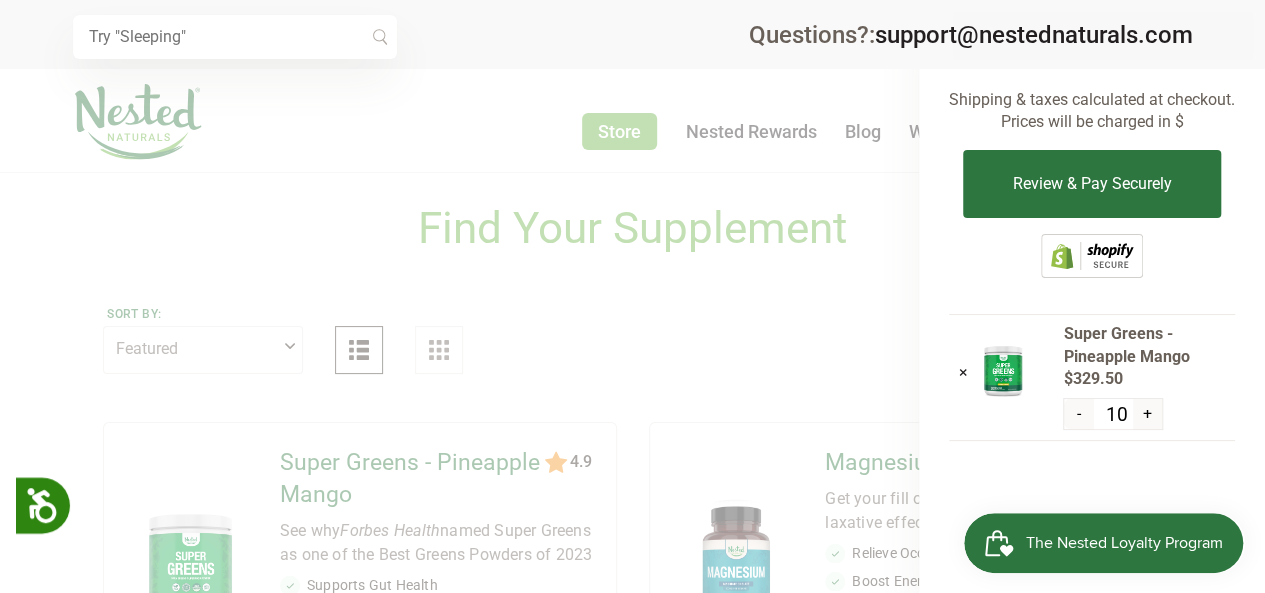 scroll, scrollTop: 200, scrollLeft: 0, axis: vertical 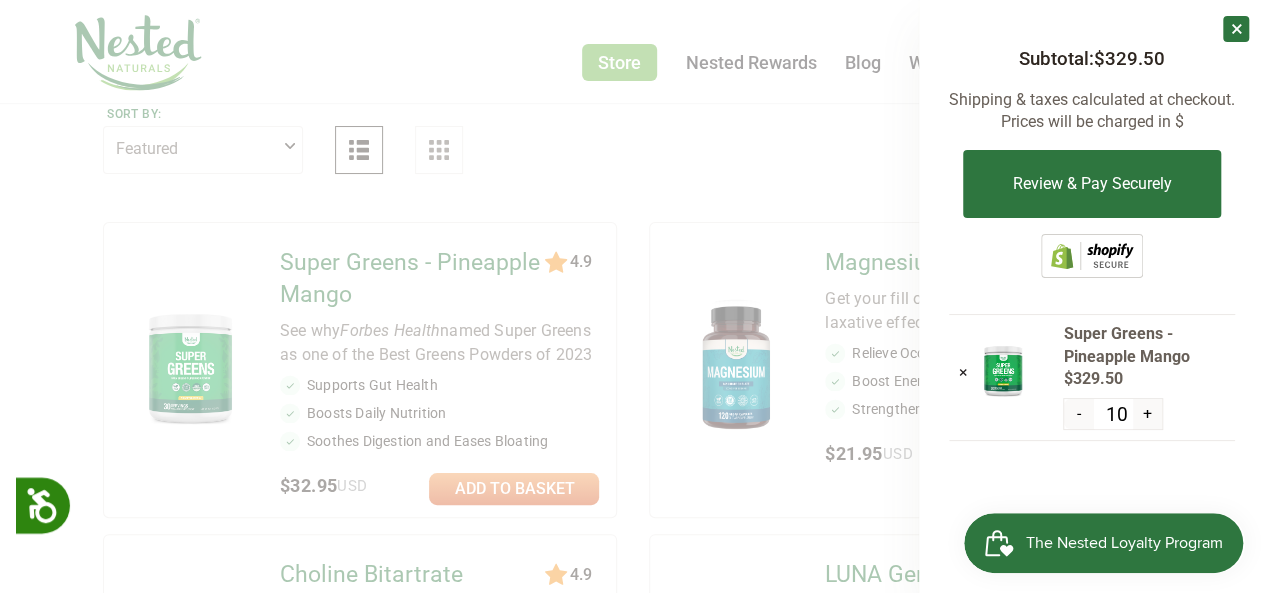 click on "The Nested Loyalty Program" at bounding box center (1124, 543) 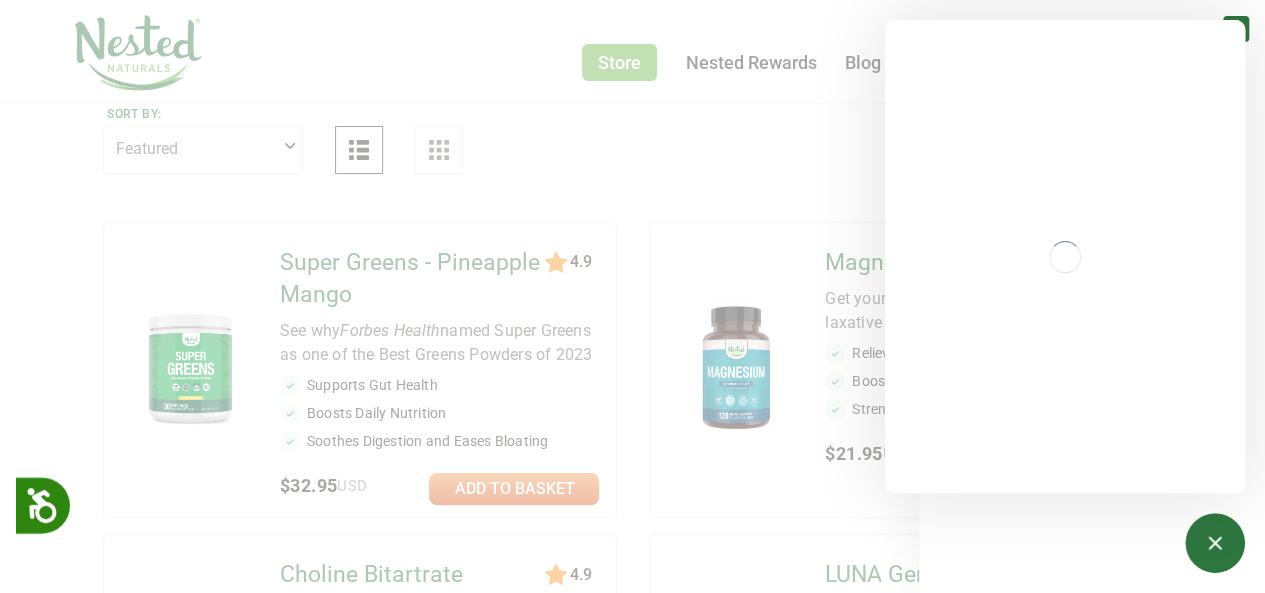 scroll, scrollTop: 0, scrollLeft: 0, axis: both 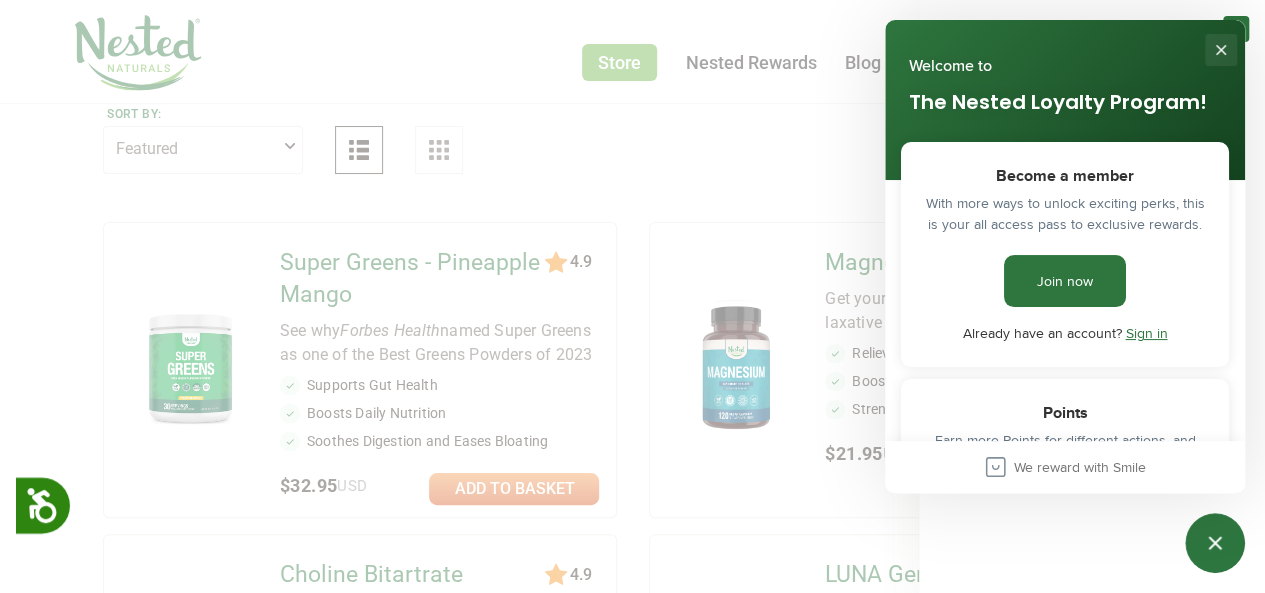 click at bounding box center (1221, 50) 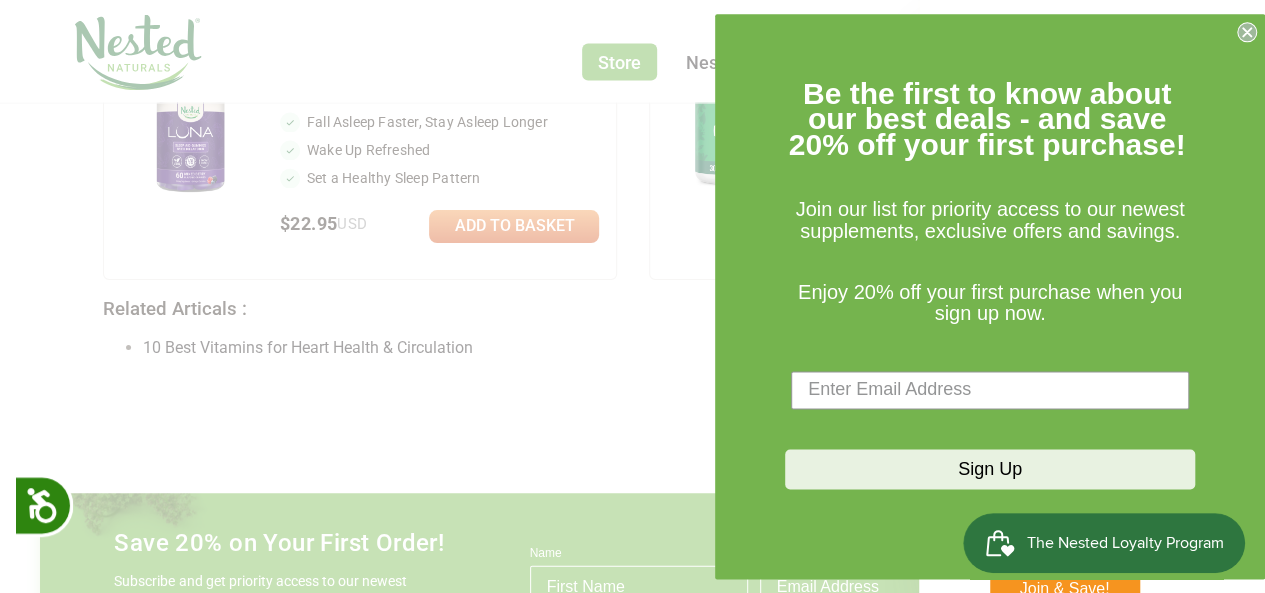 scroll, scrollTop: 2200, scrollLeft: 0, axis: vertical 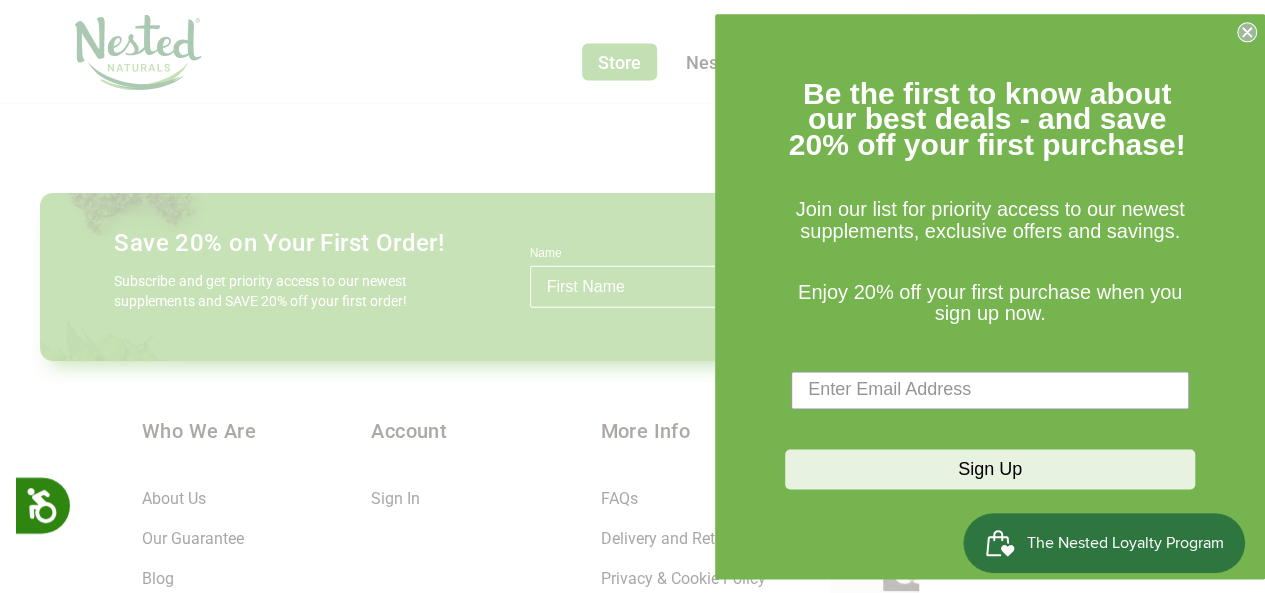 click 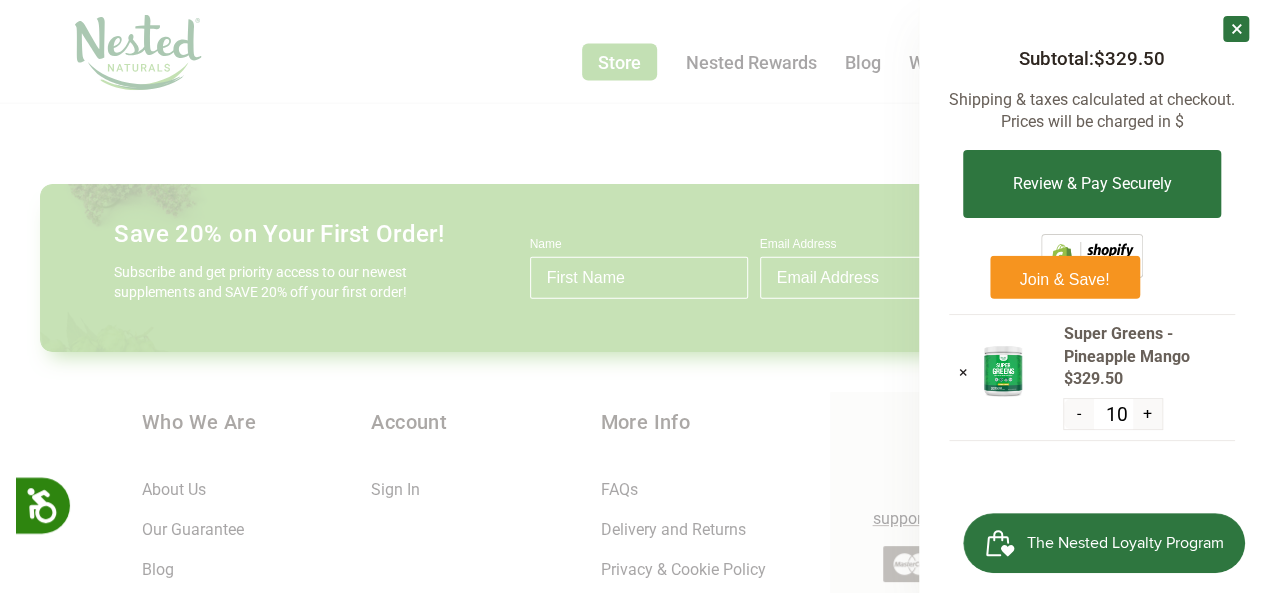 scroll, scrollTop: 2233, scrollLeft: 0, axis: vertical 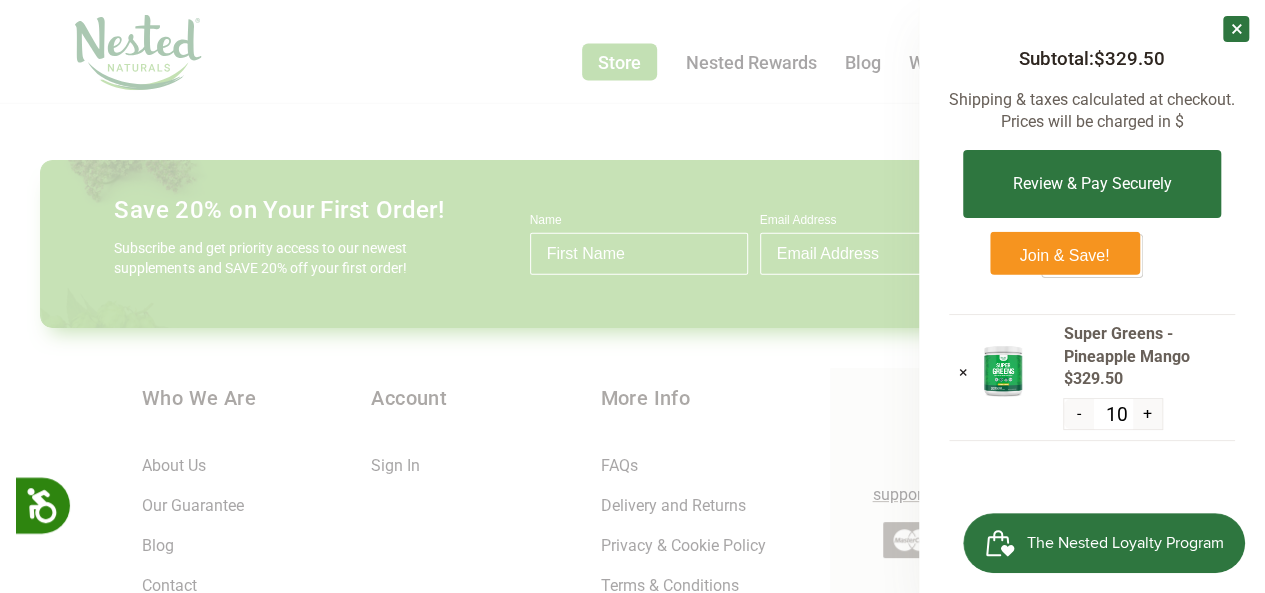 click on "Join & Save!" at bounding box center [1065, 253] 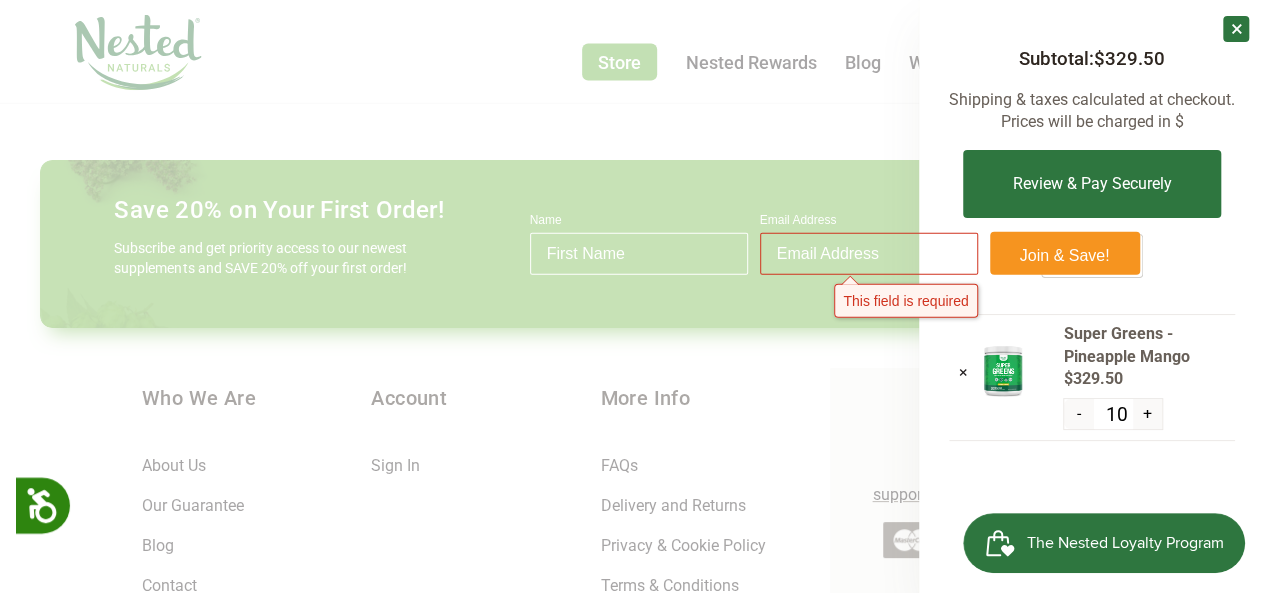 click at bounding box center [1092, 258] 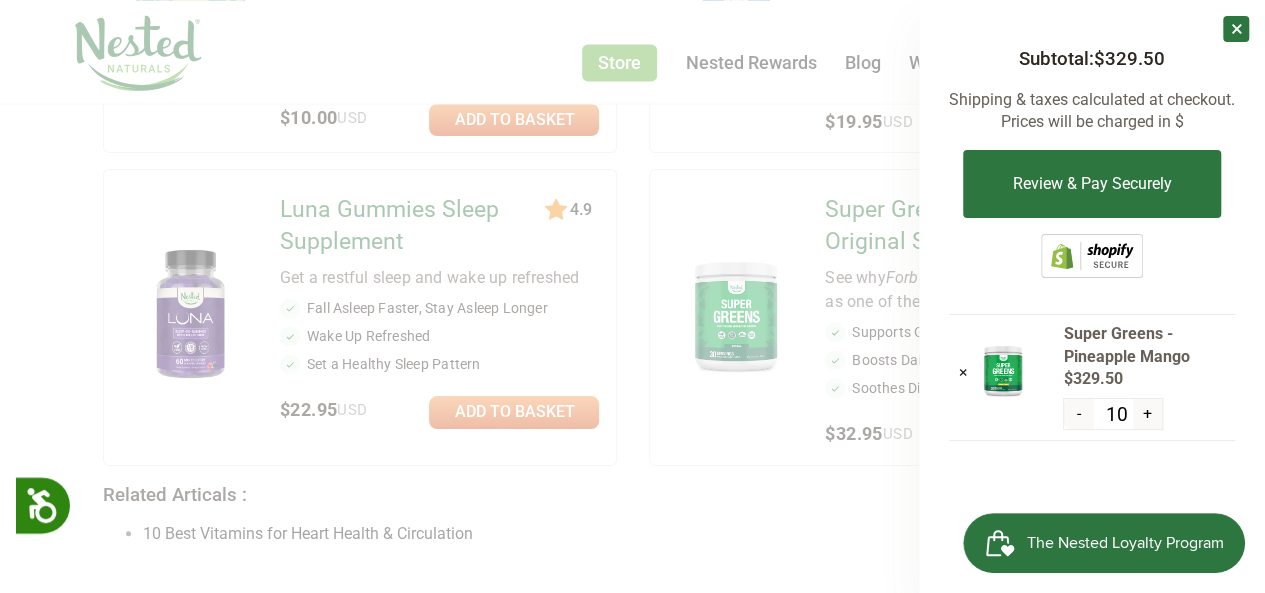 click at bounding box center [1092, 258] 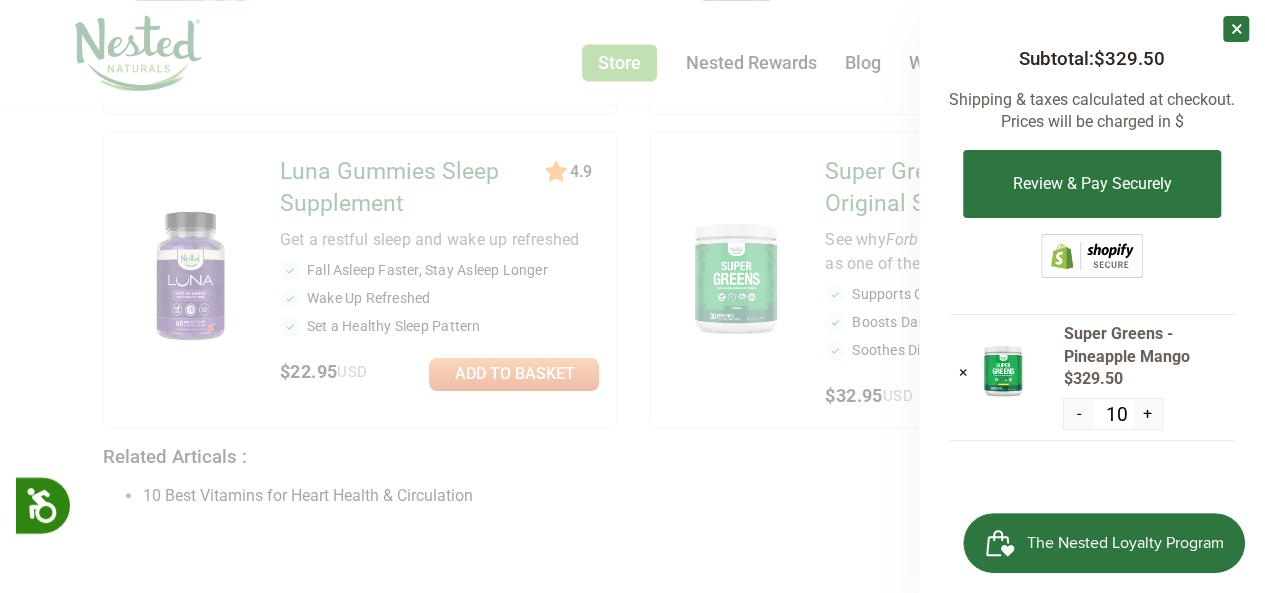 scroll, scrollTop: 2014, scrollLeft: 0, axis: vertical 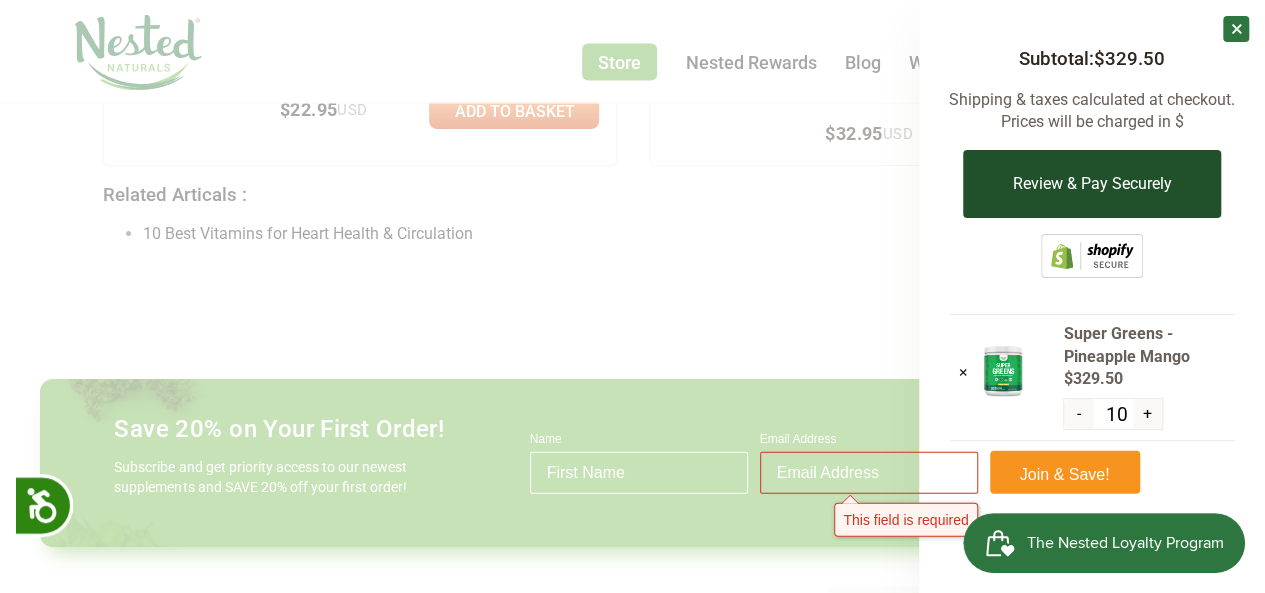 click on "Review & Pay Securely" at bounding box center (1091, 184) 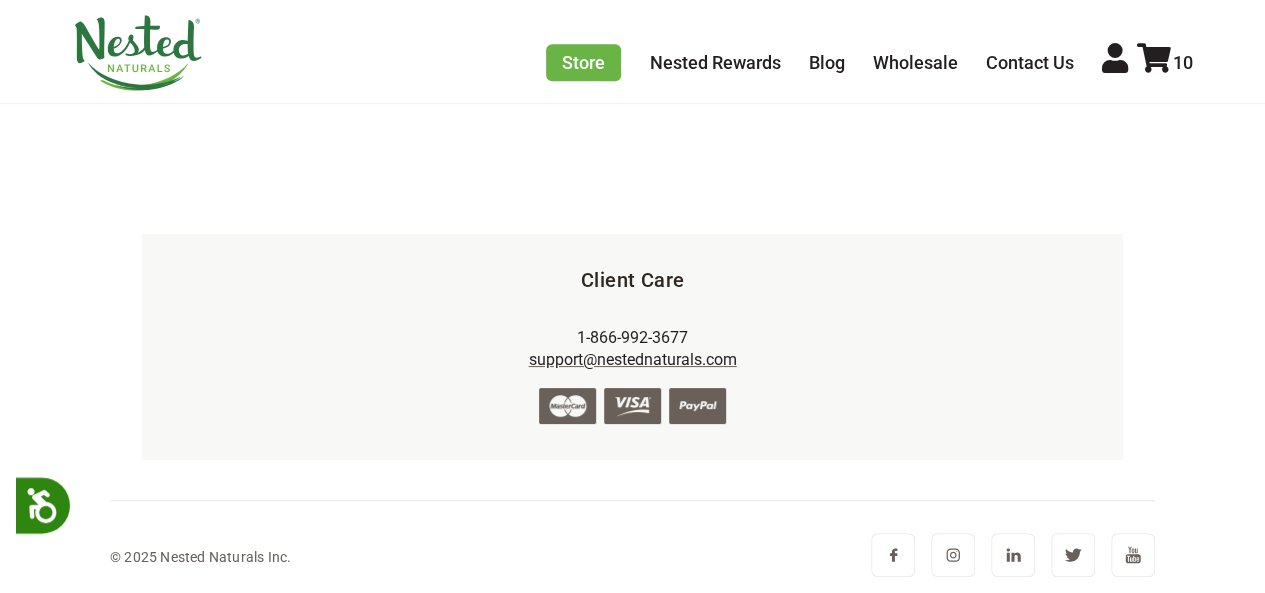 scroll, scrollTop: 169, scrollLeft: 0, axis: vertical 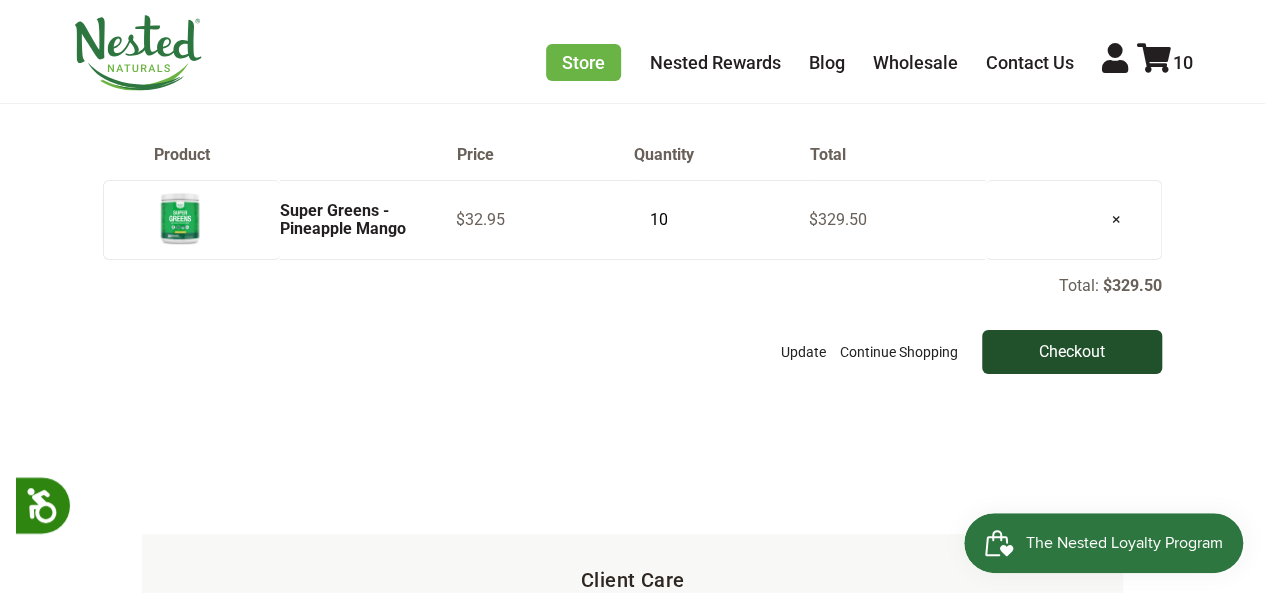 click on "Checkout" at bounding box center [1072, 352] 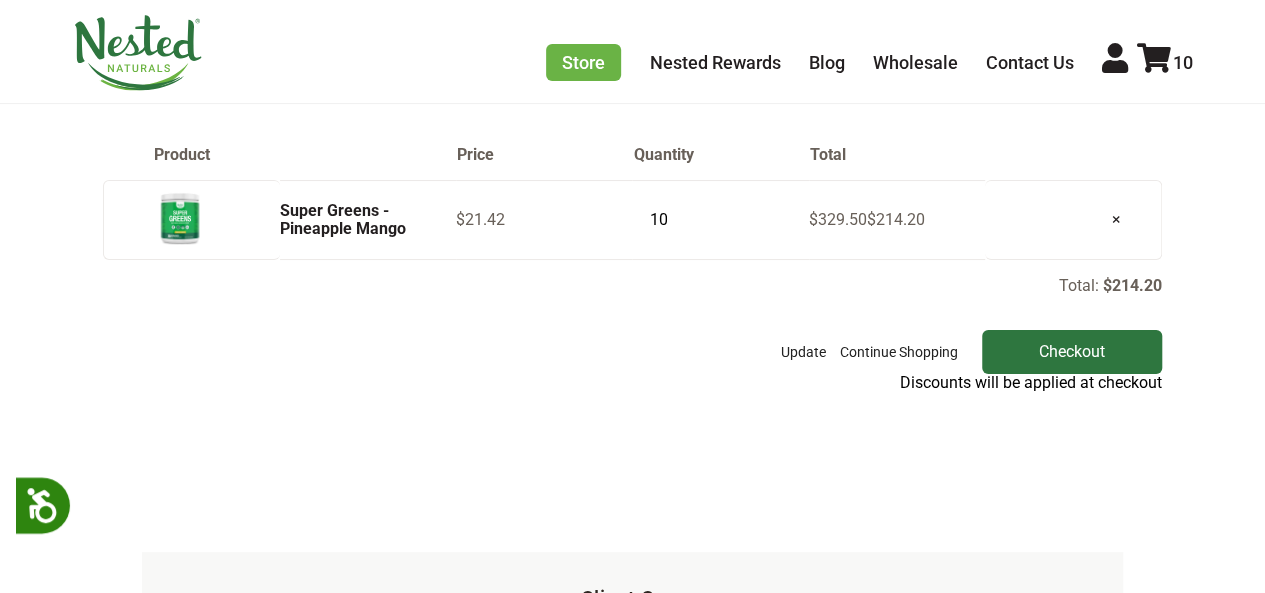 scroll, scrollTop: 169, scrollLeft: 0, axis: vertical 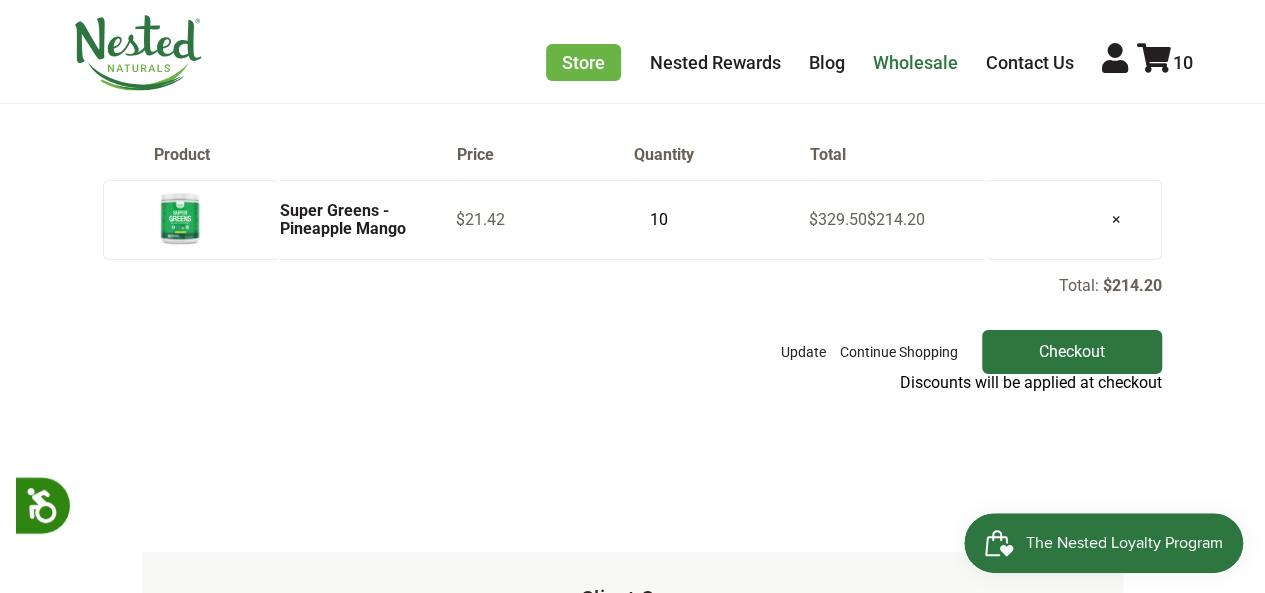 click on "Wholesale" at bounding box center [915, 62] 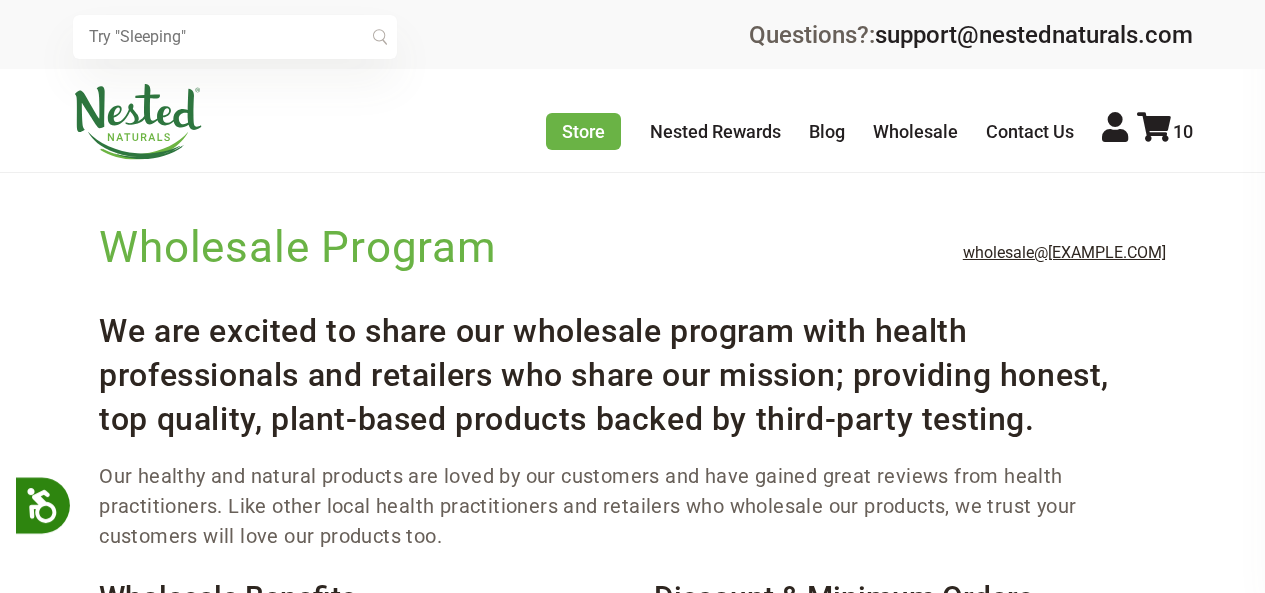 scroll, scrollTop: 0, scrollLeft: 0, axis: both 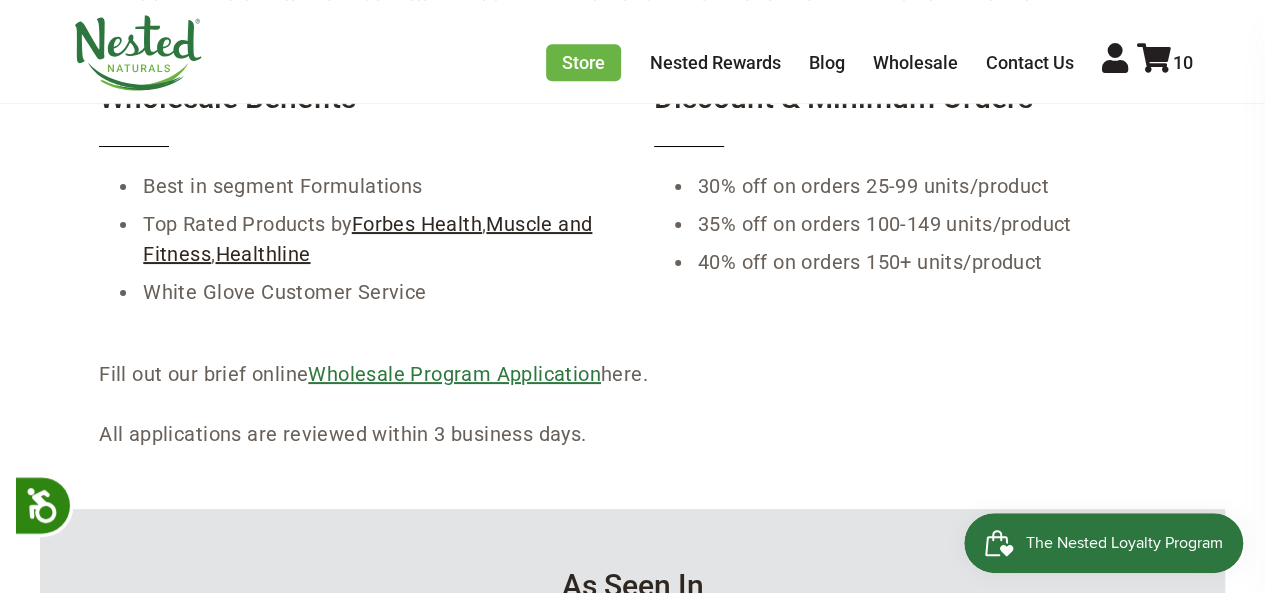 click on "Wholesale Program Application" at bounding box center (454, 374) 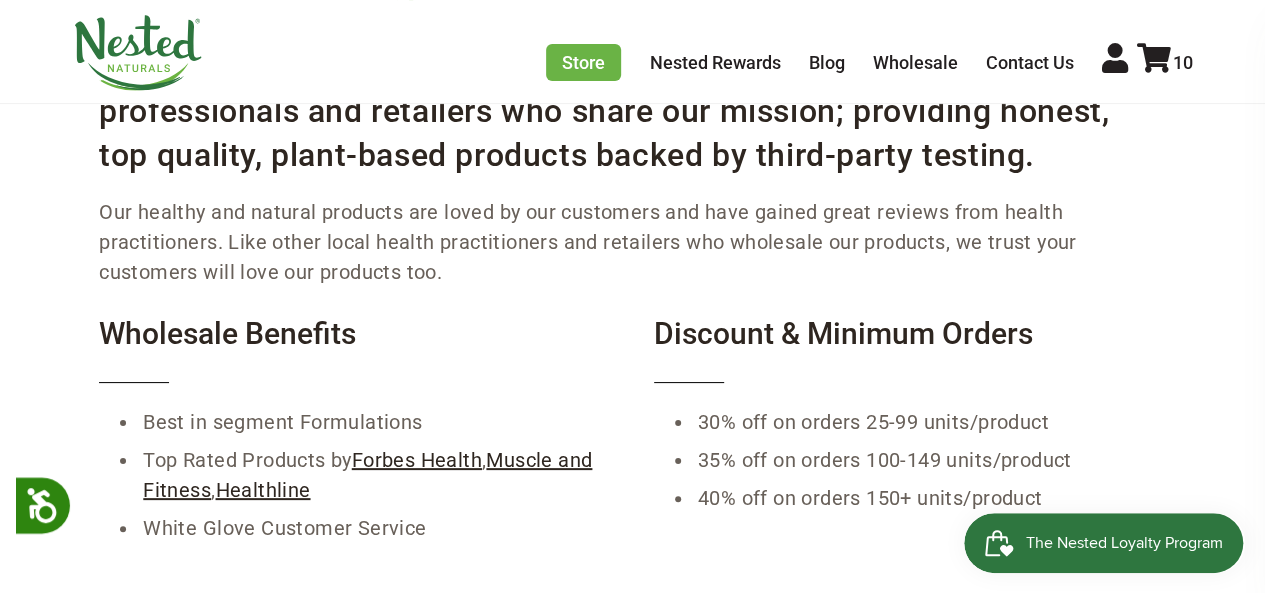 scroll, scrollTop: 200, scrollLeft: 0, axis: vertical 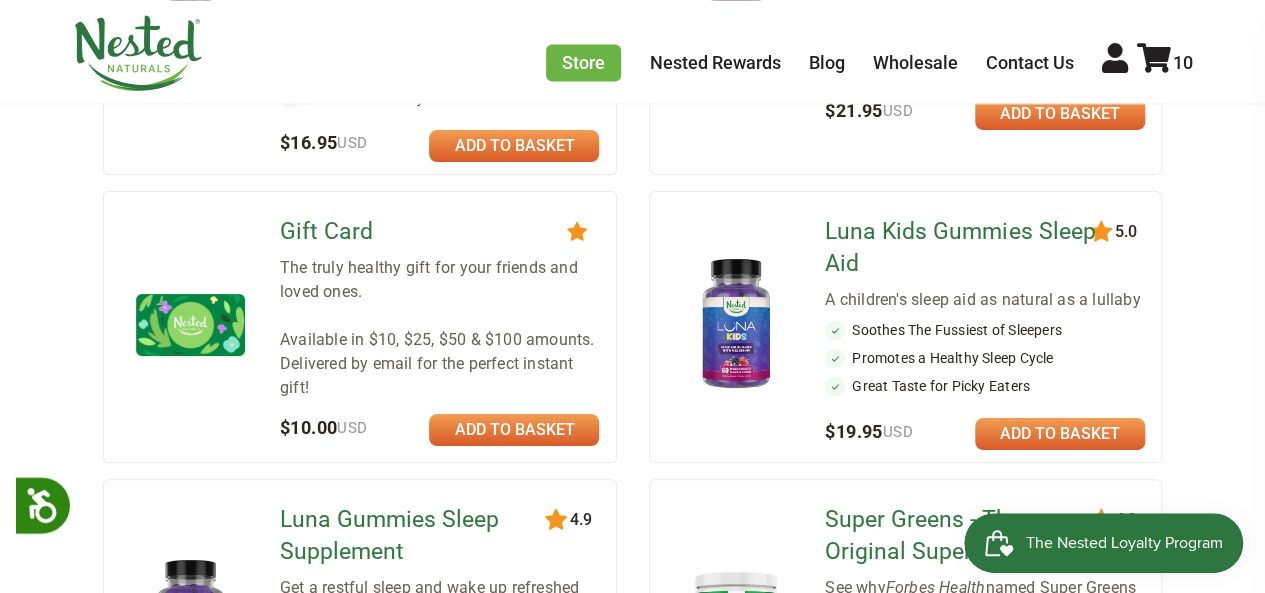 drag, startPoint x: 1160, startPoint y: 51, endPoint x: 1156, endPoint y: 107, distance: 56.142673 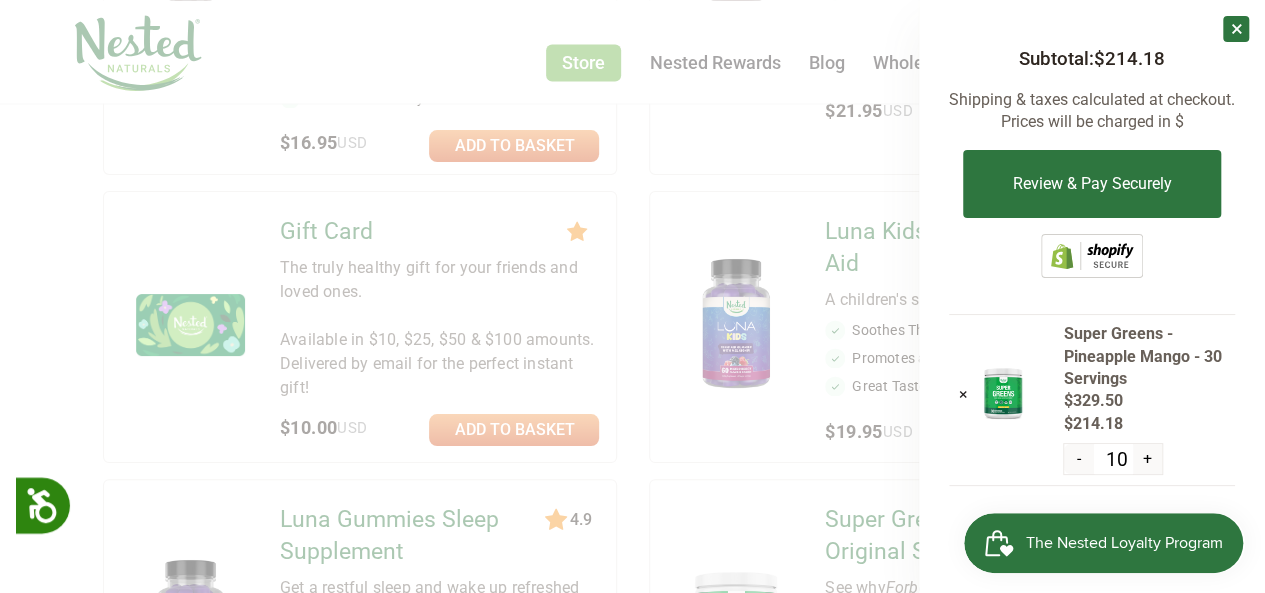 click on "+" at bounding box center (1147, 459) 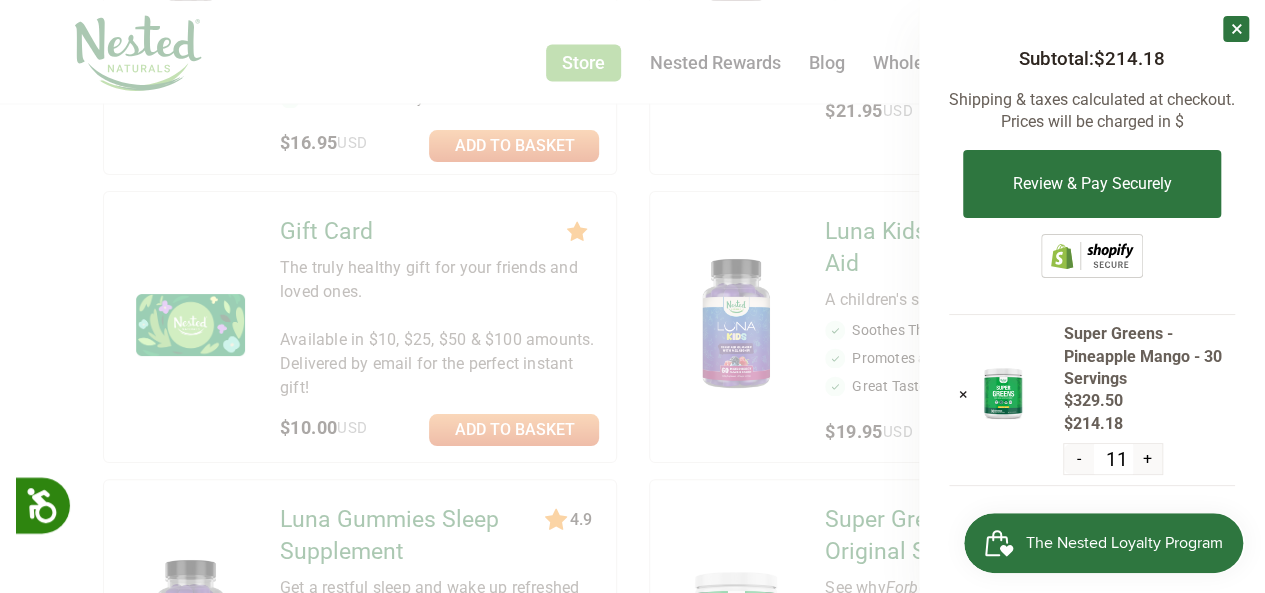 click on "+" at bounding box center [1147, 459] 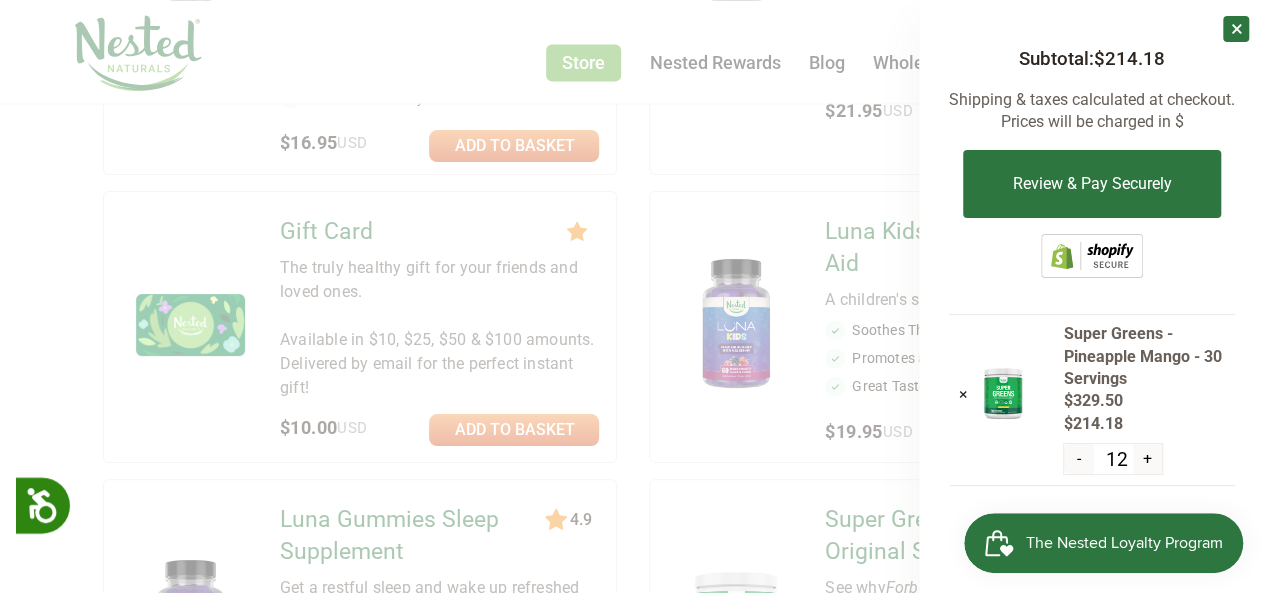 click on "+" at bounding box center (1147, 459) 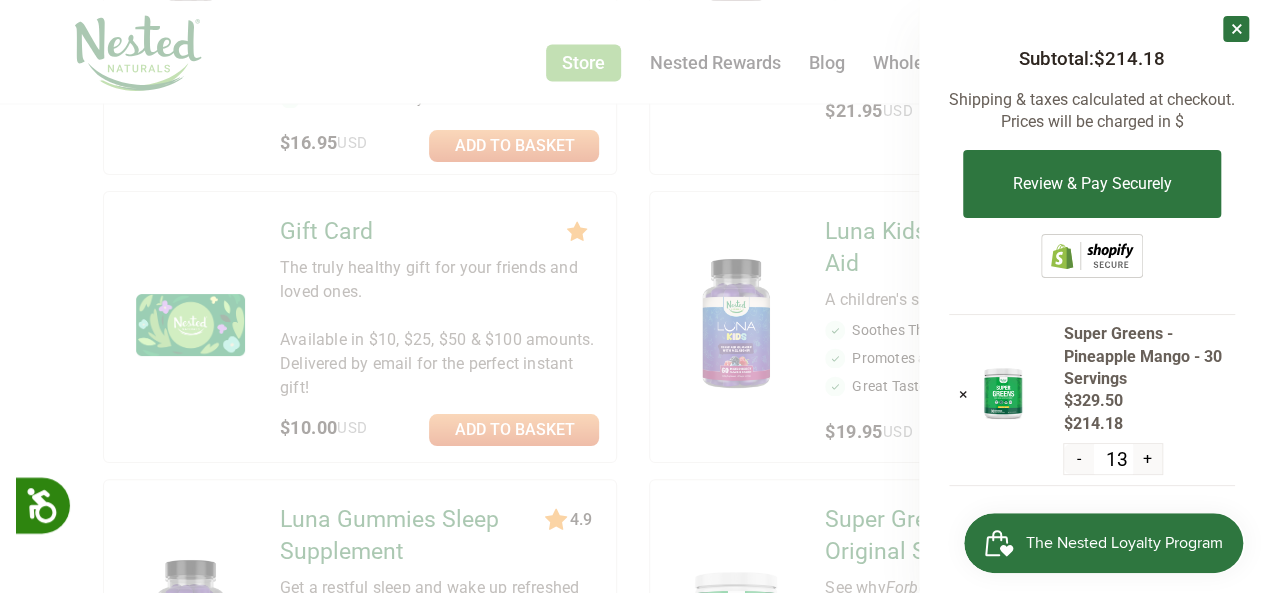 click on "+" at bounding box center [1147, 459] 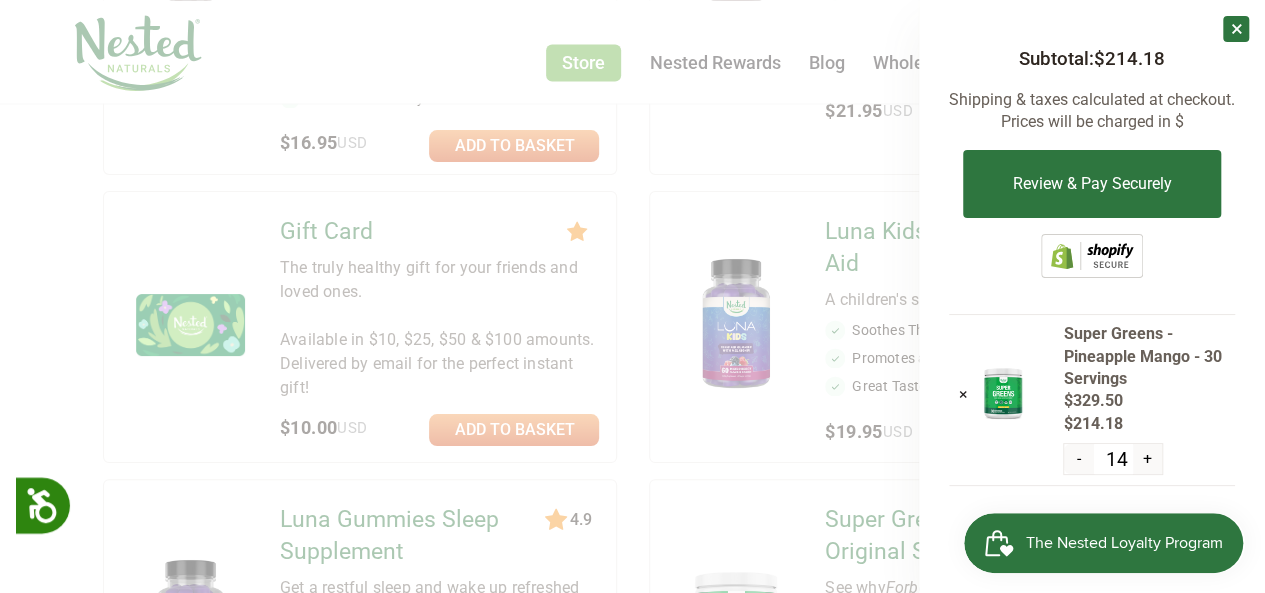 click on "+" at bounding box center (1147, 459) 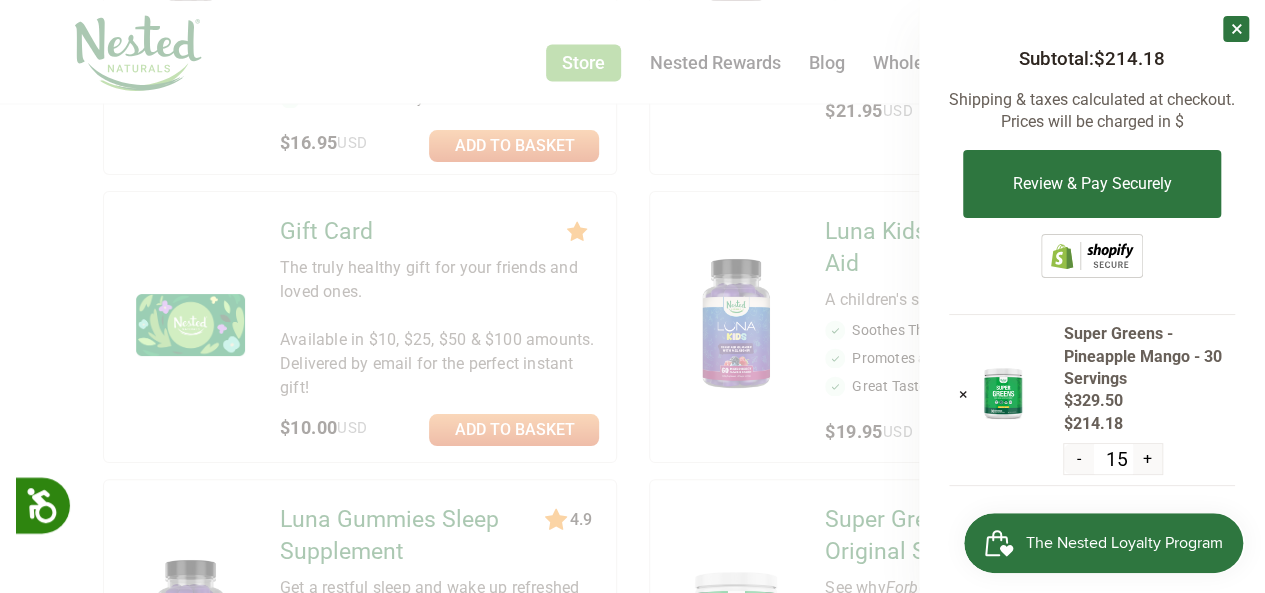 click on "+" at bounding box center [1147, 459] 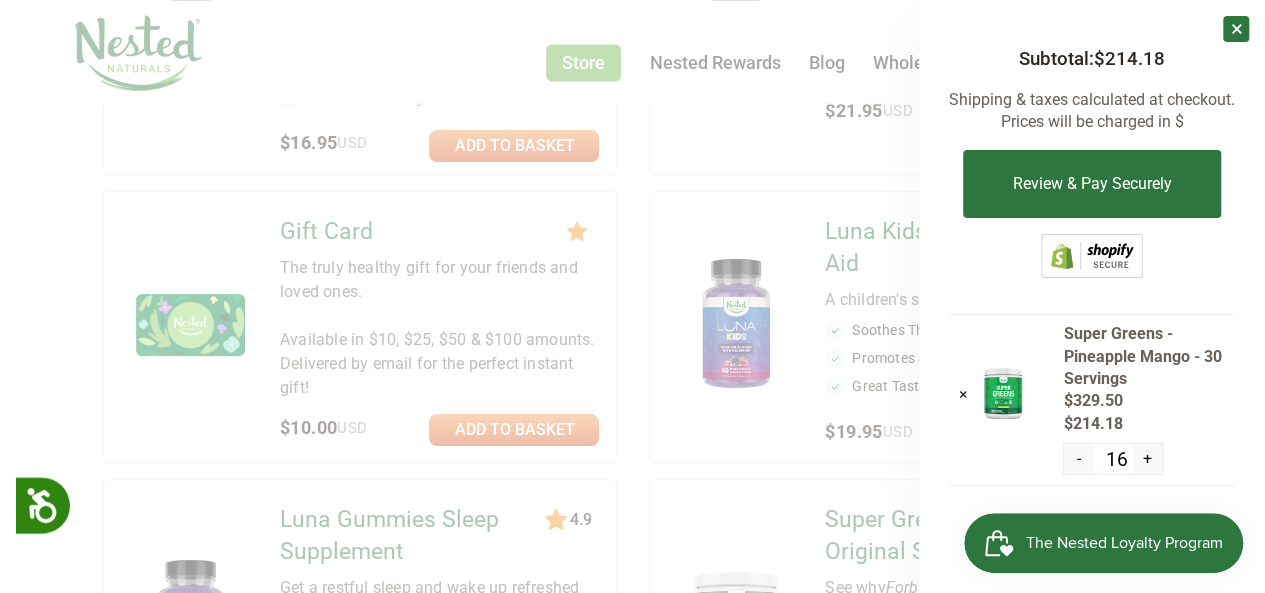 click on "+" at bounding box center [1147, 459] 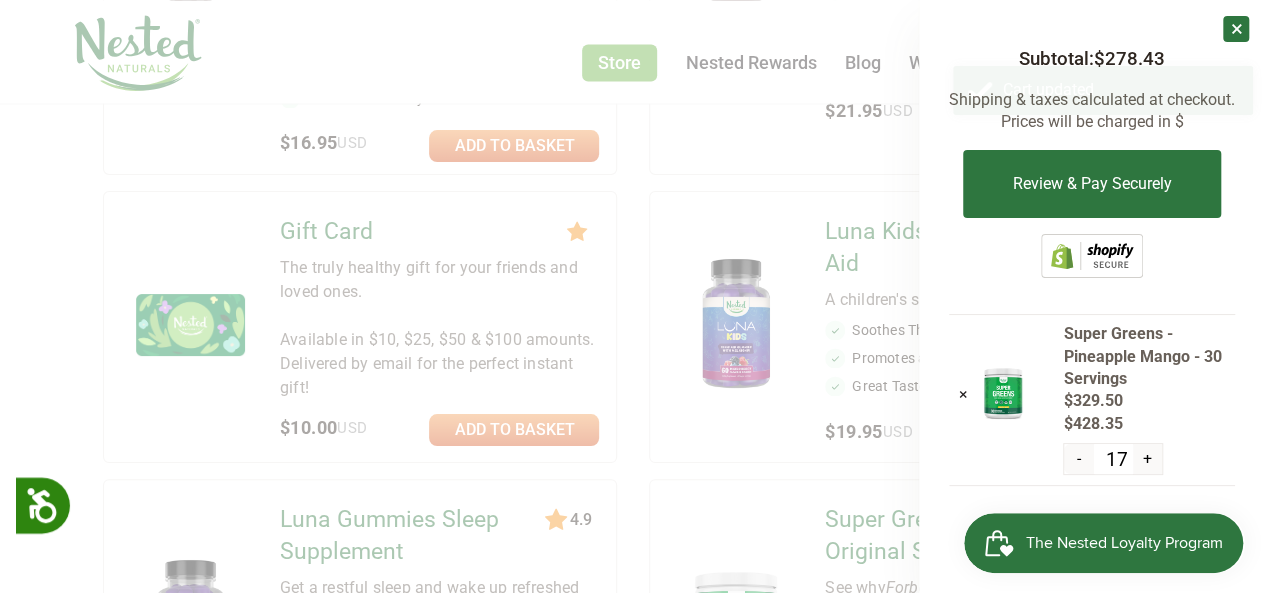 click on "+" at bounding box center (1147, 459) 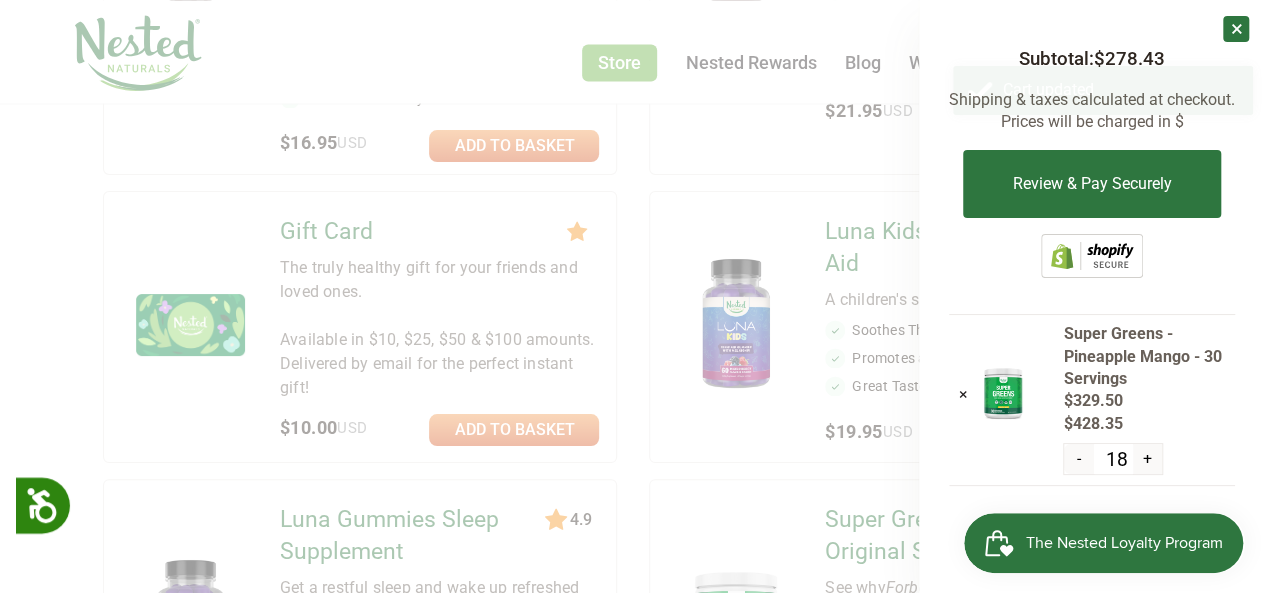 click on "+" at bounding box center [1147, 459] 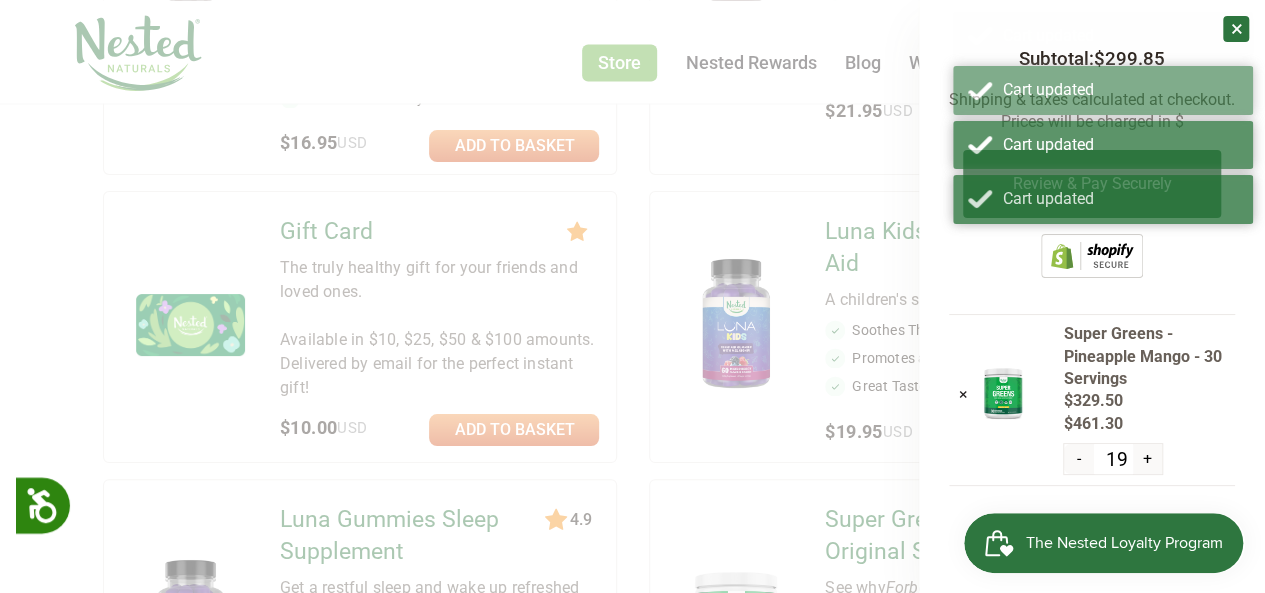 click on "+" at bounding box center (1147, 459) 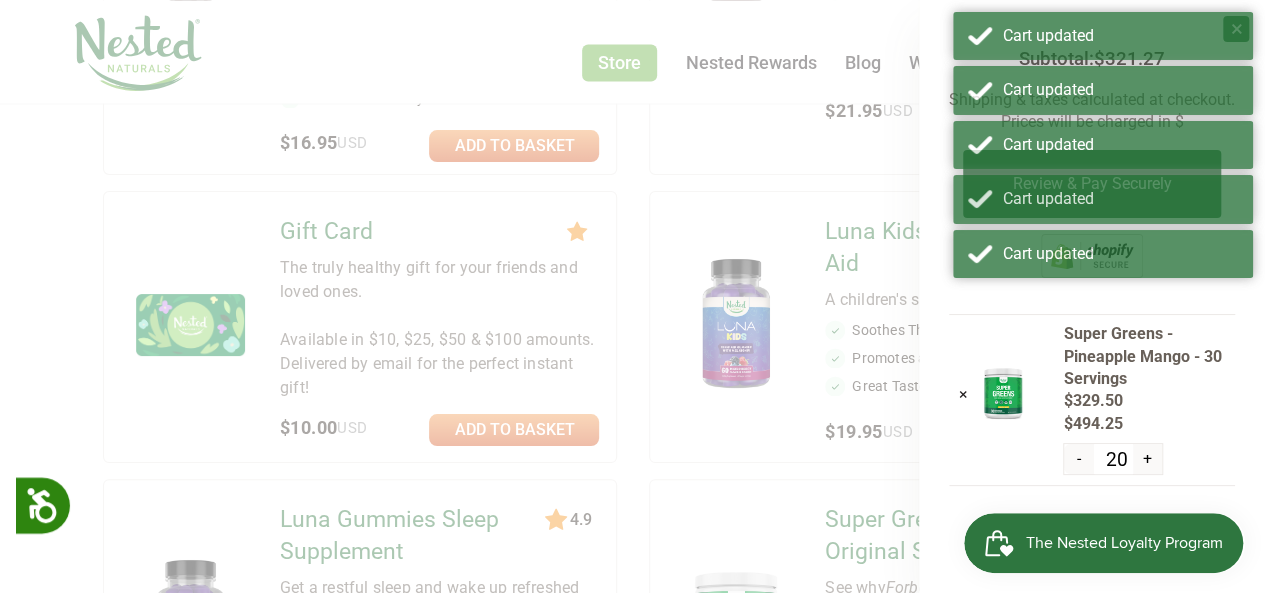 click on "+" at bounding box center (1147, 459) 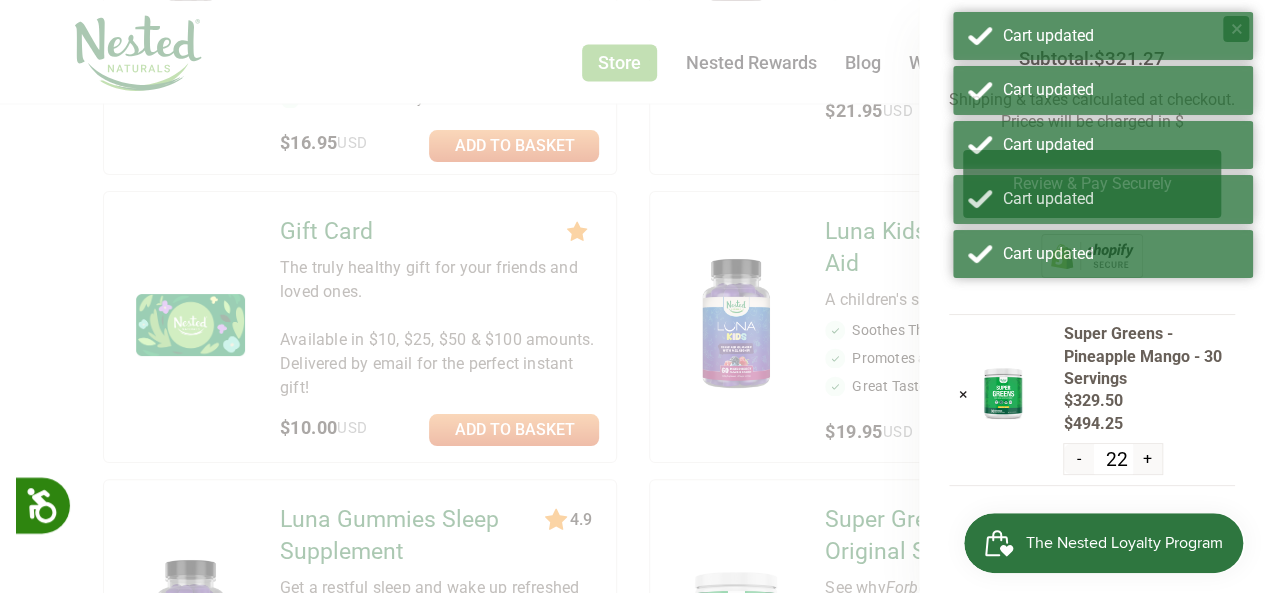 click on "+" at bounding box center [1147, 459] 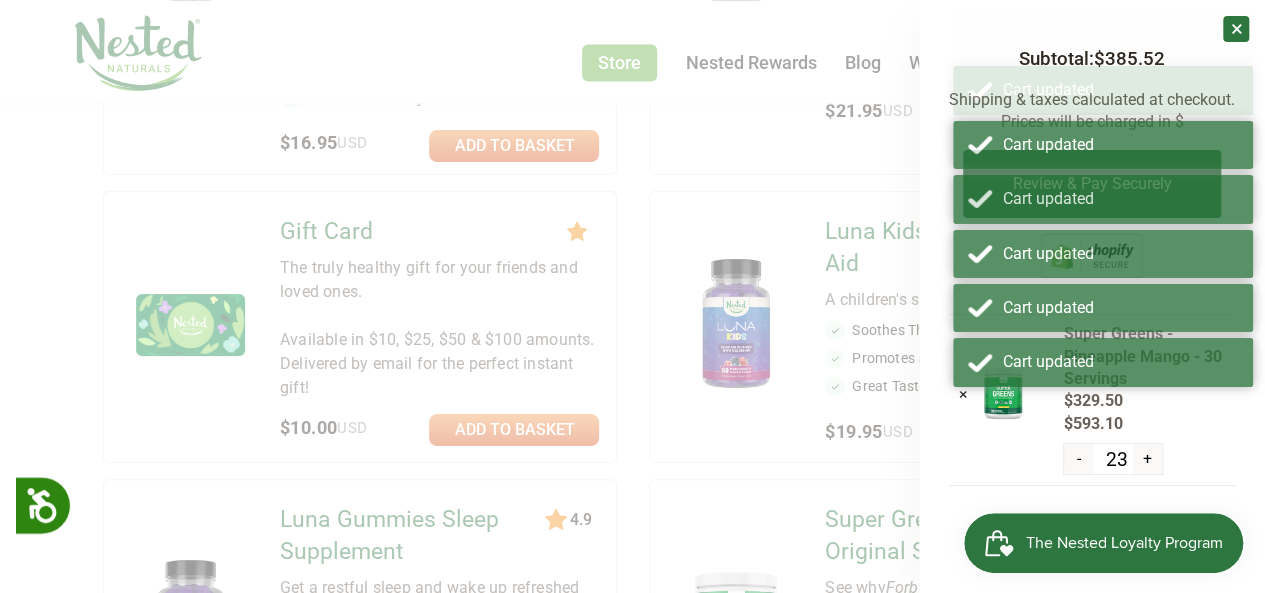 click on "+" at bounding box center (1147, 459) 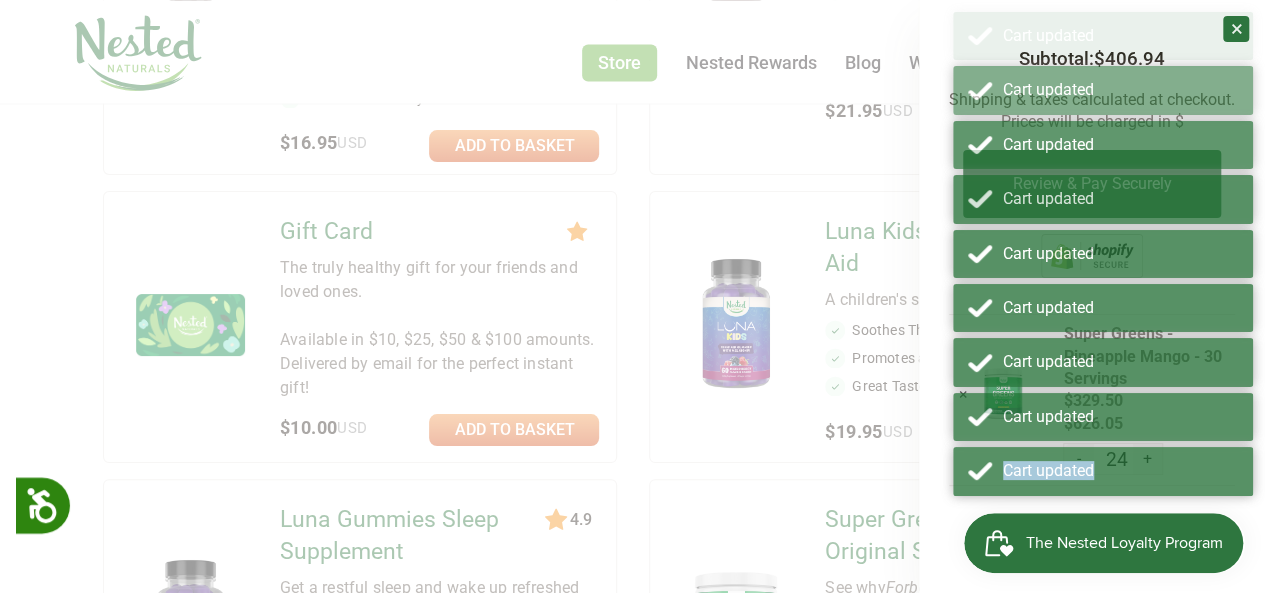 click on "Cart updated" at bounding box center (1103, 471) 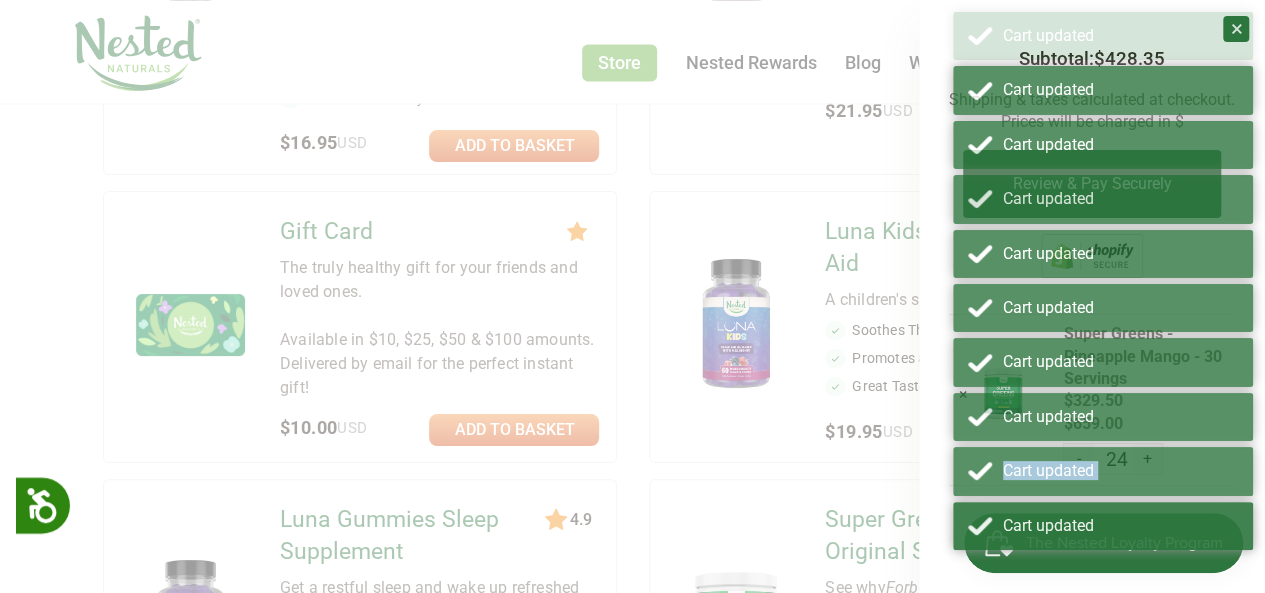 click on "Cart updated" at bounding box center [1103, 471] 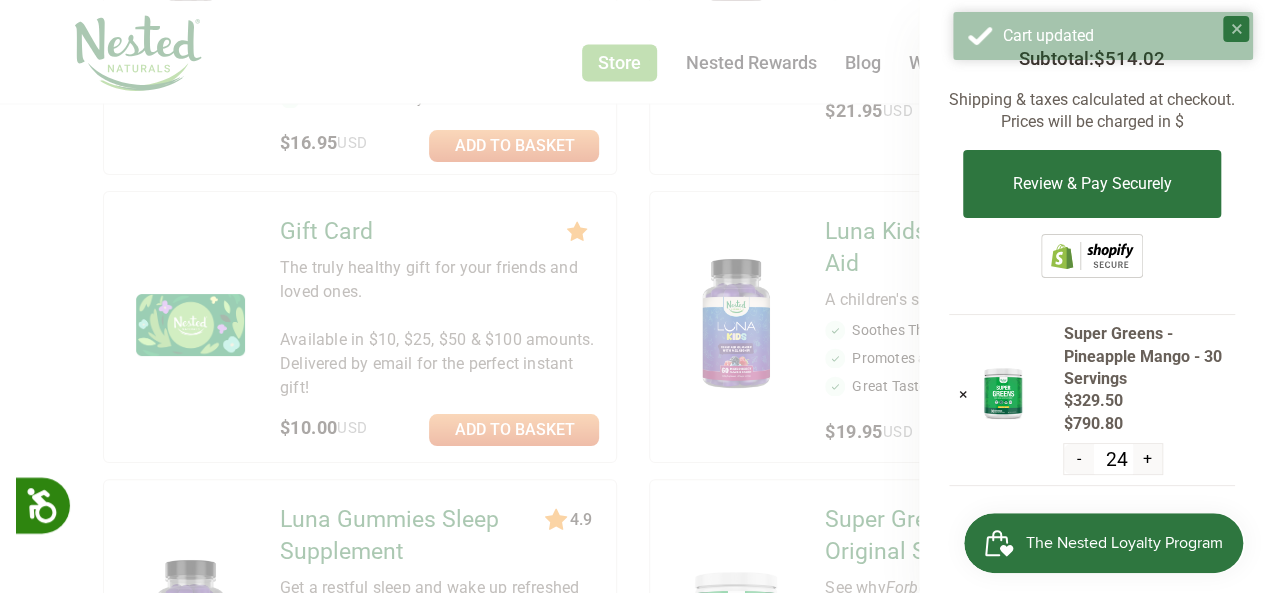 click on "+" at bounding box center [1147, 459] 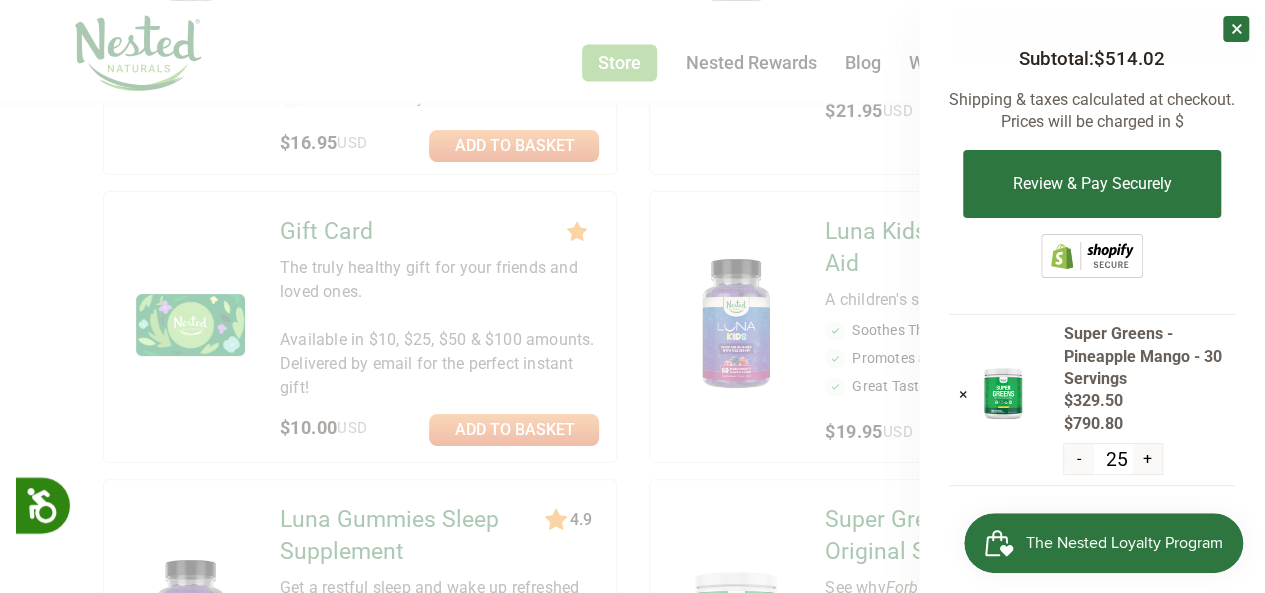click on "+" at bounding box center (1147, 459) 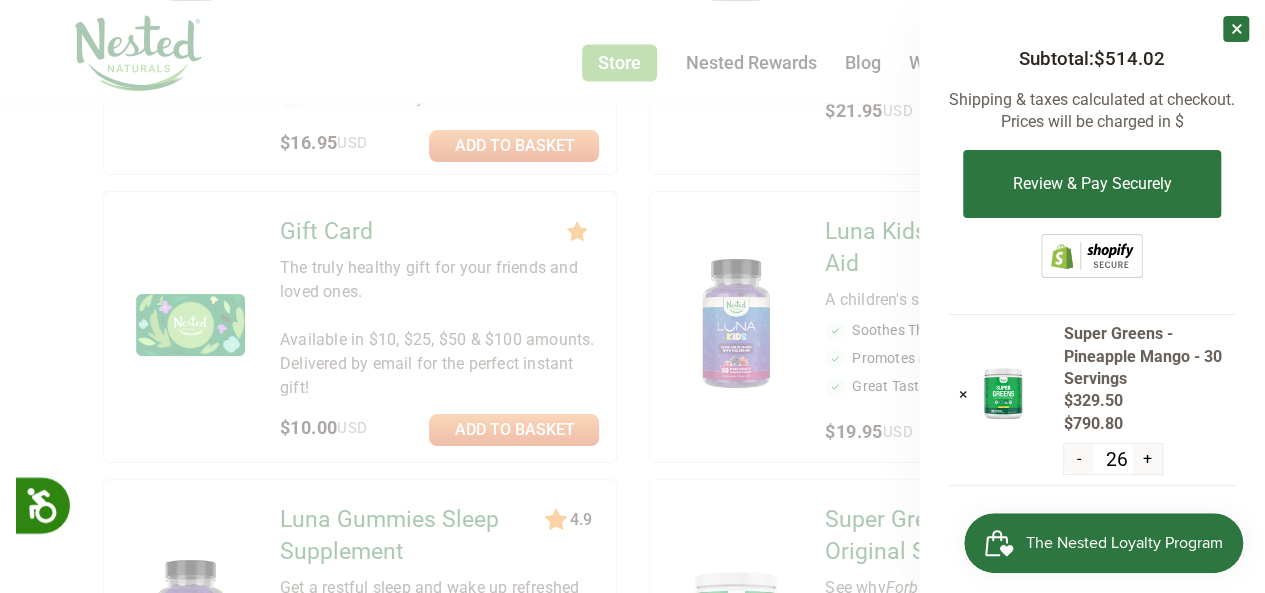 click on "+" at bounding box center [1147, 459] 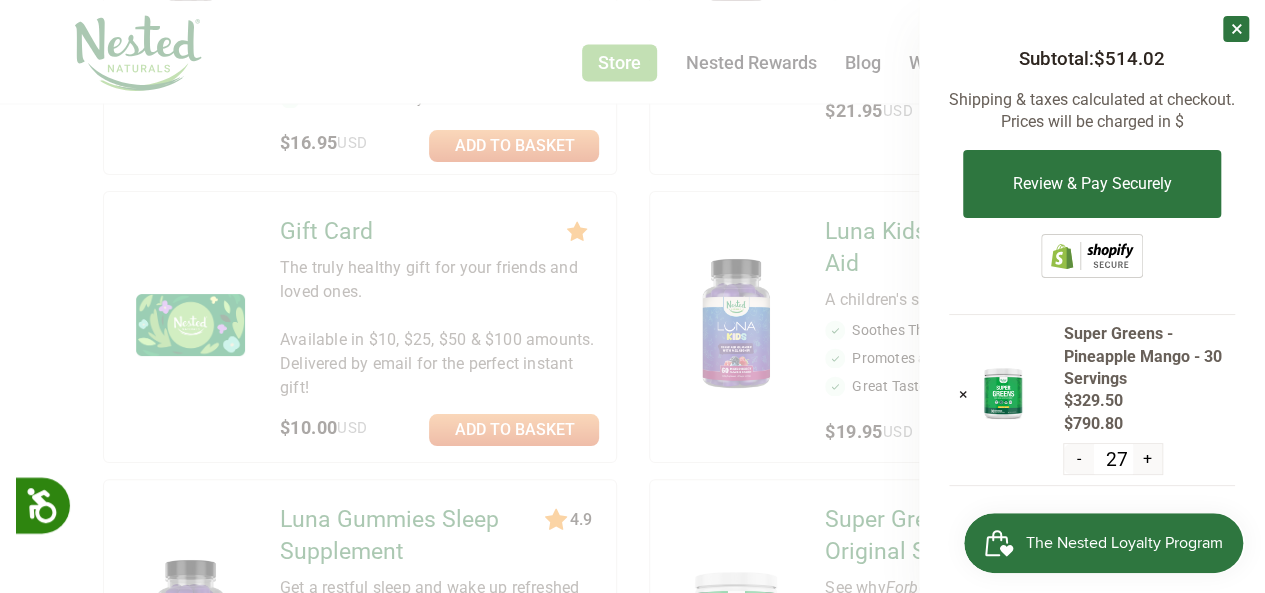click on "+" at bounding box center [1147, 459] 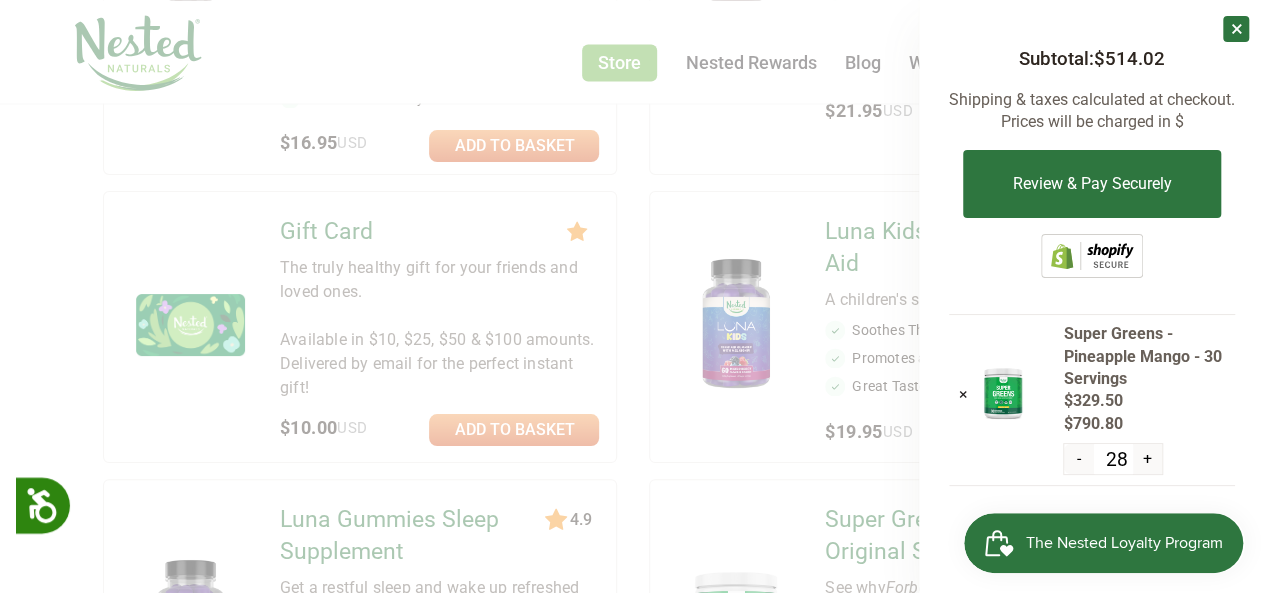 click on "+" at bounding box center (1147, 459) 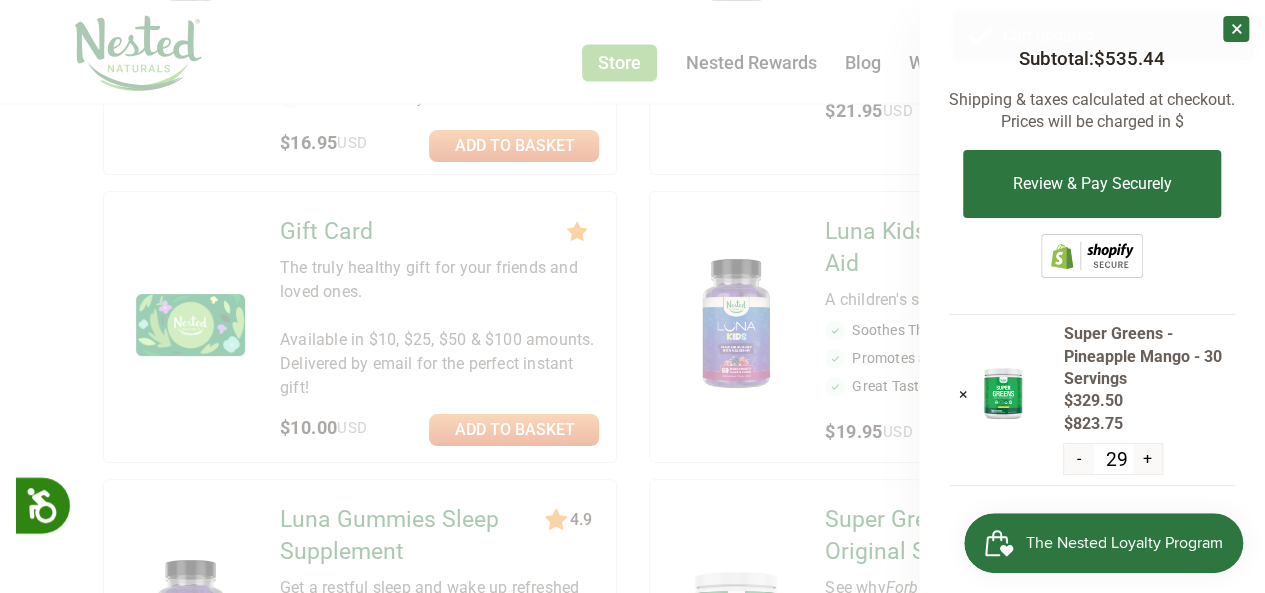 click on "+" at bounding box center (1147, 459) 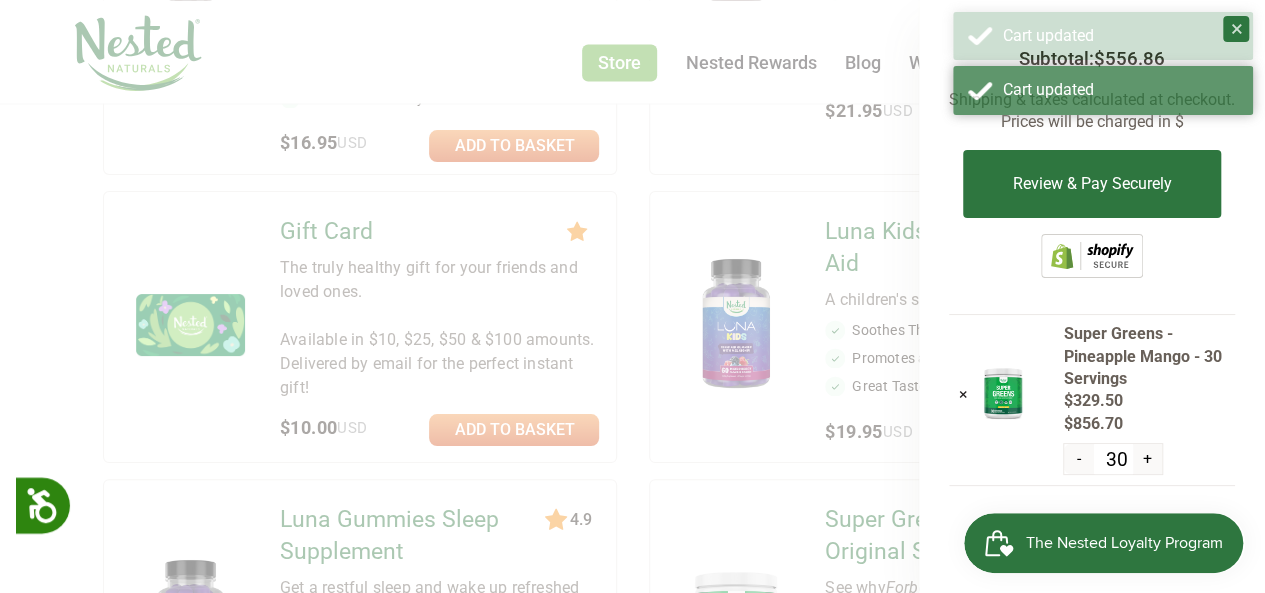 click on "+" at bounding box center [1147, 459] 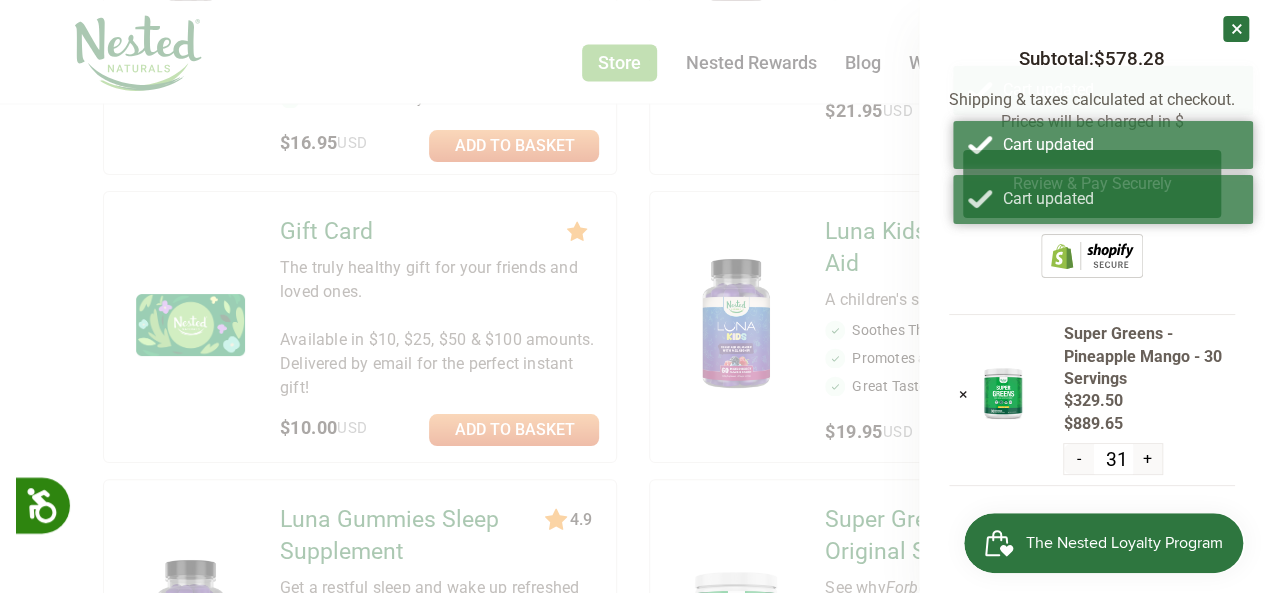 click on "+" at bounding box center [1147, 459] 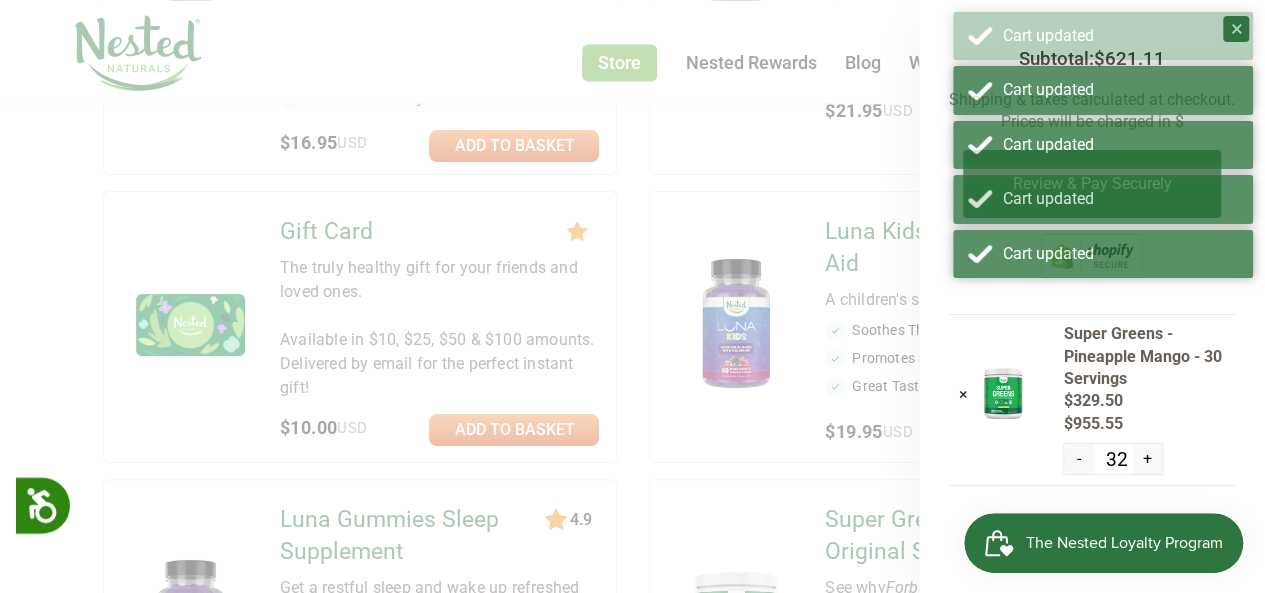 click on "+" at bounding box center [1147, 459] 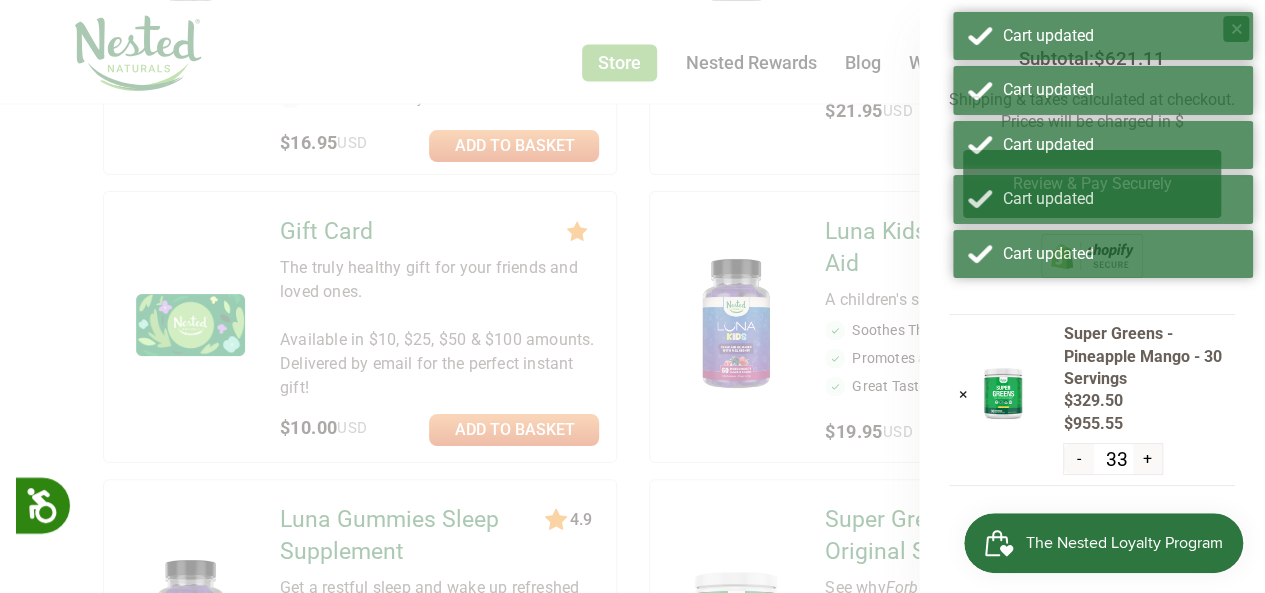 click on "+" at bounding box center [1147, 459] 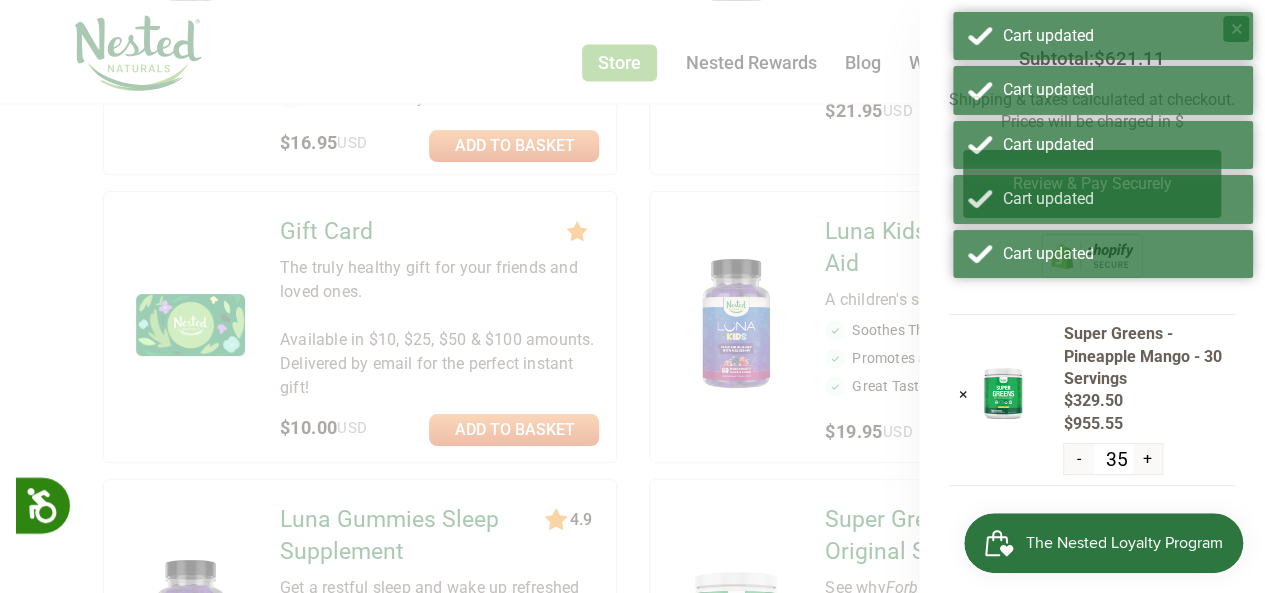 click on "+" at bounding box center (1147, 459) 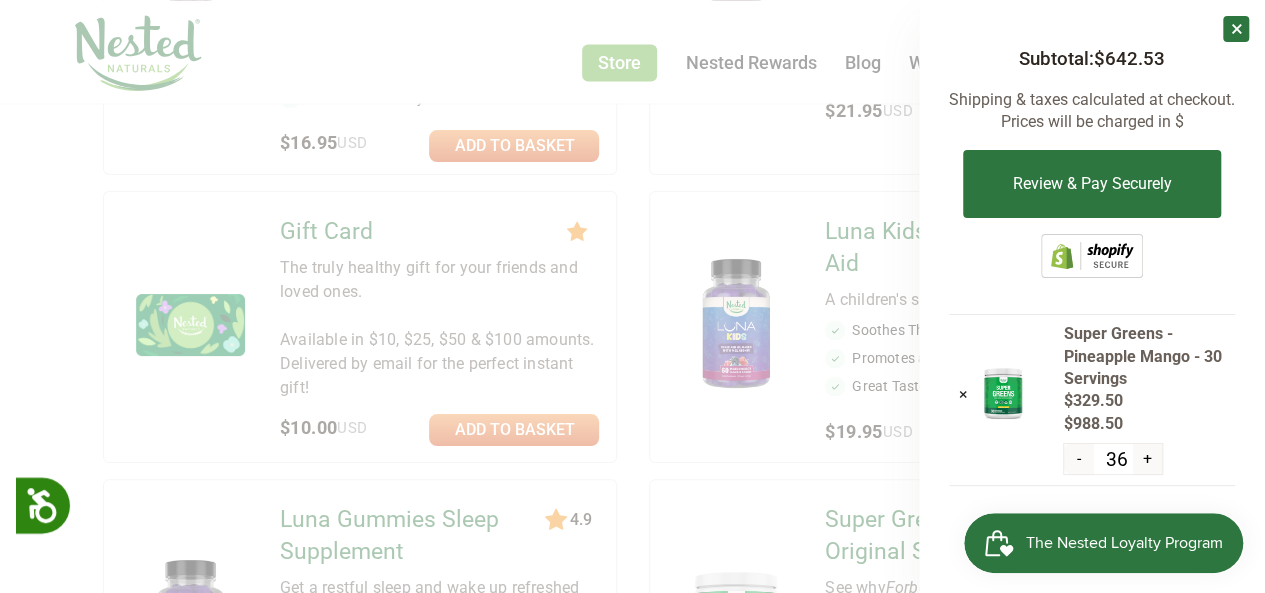 click on "-" at bounding box center [1078, 459] 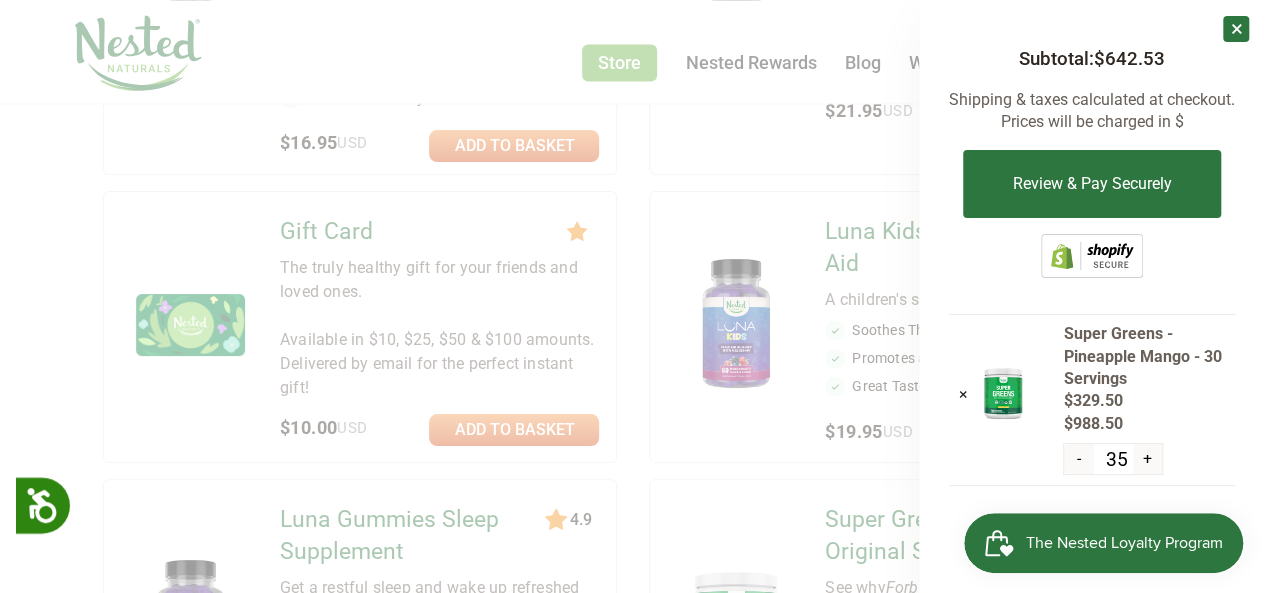 click on "-" at bounding box center [1078, 459] 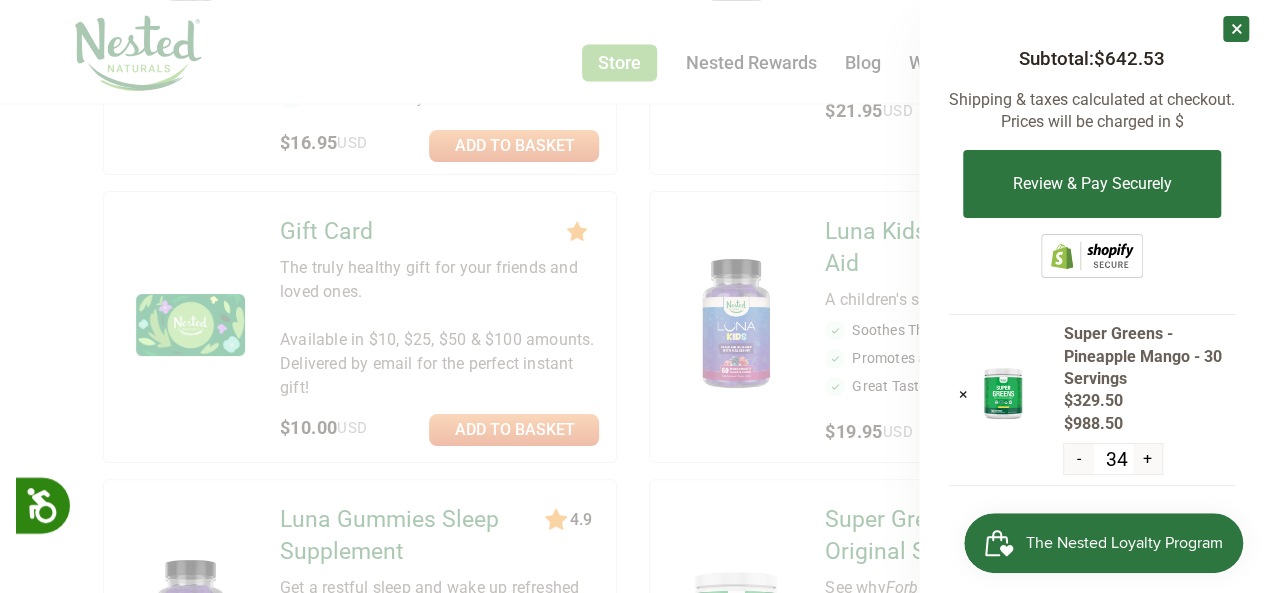 click on "-" at bounding box center [1078, 459] 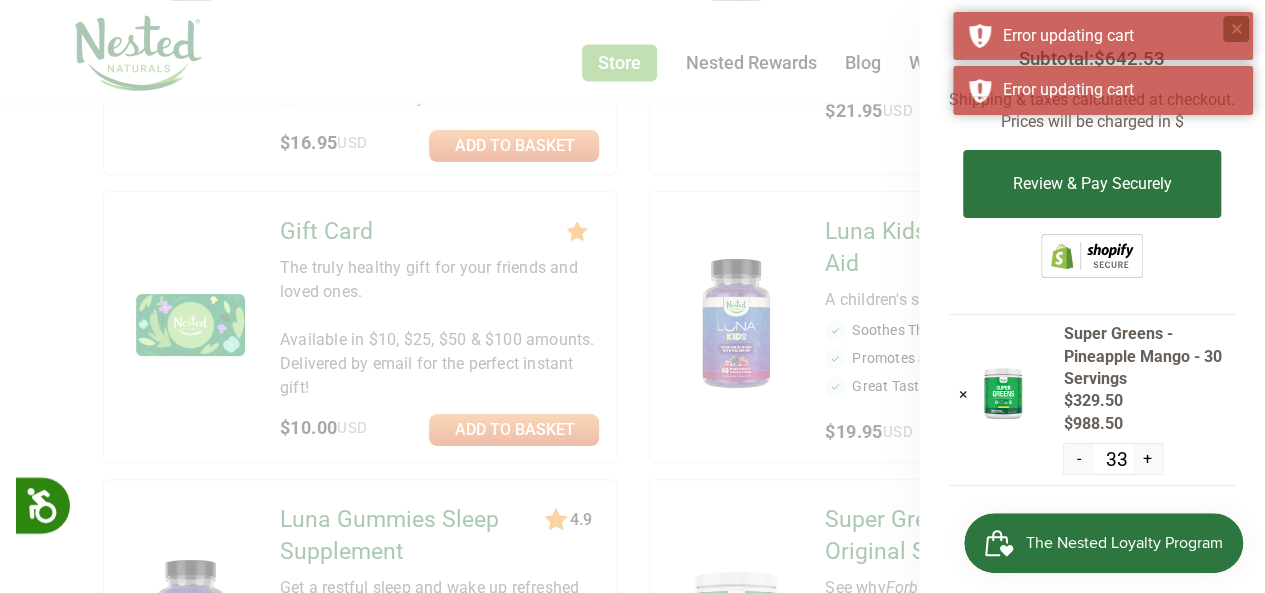 click on "-" at bounding box center [1078, 459] 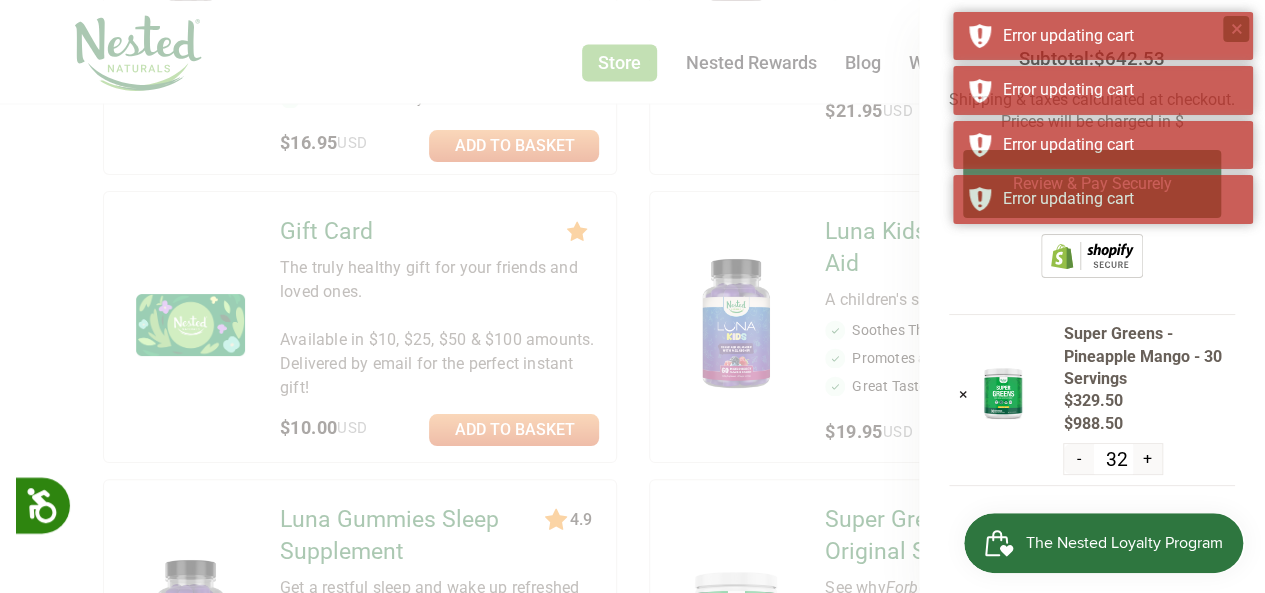 click on "-" at bounding box center [1078, 459] 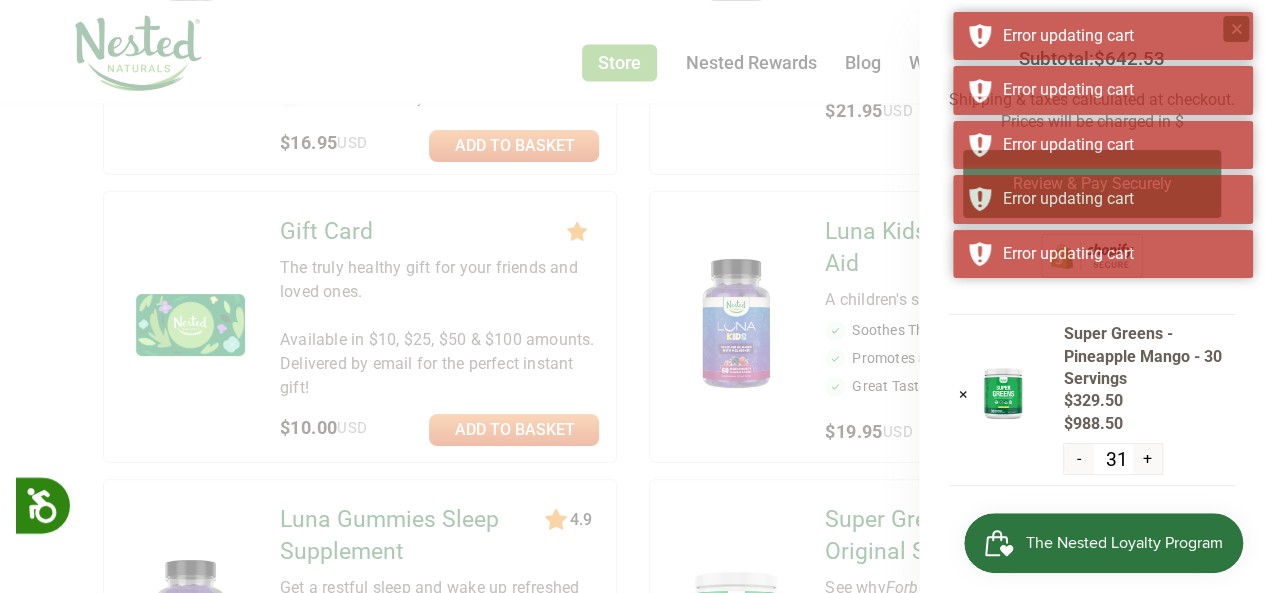 click on "-" at bounding box center (1078, 459) 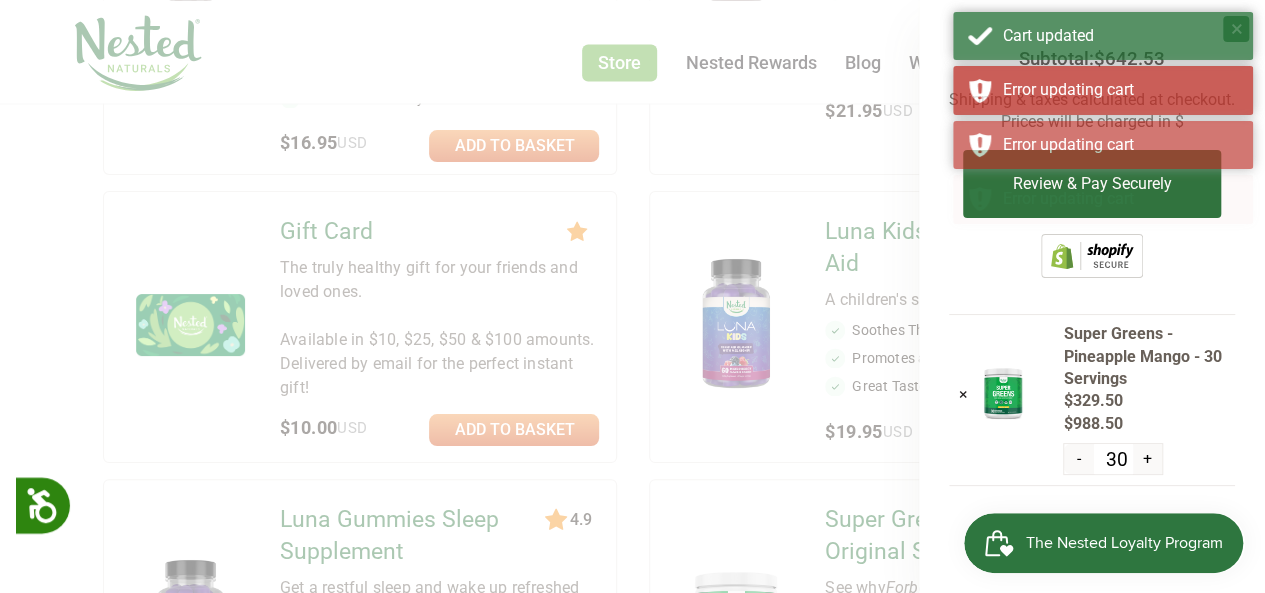 click on "The Nested Loyalty Program" at bounding box center [1124, 543] 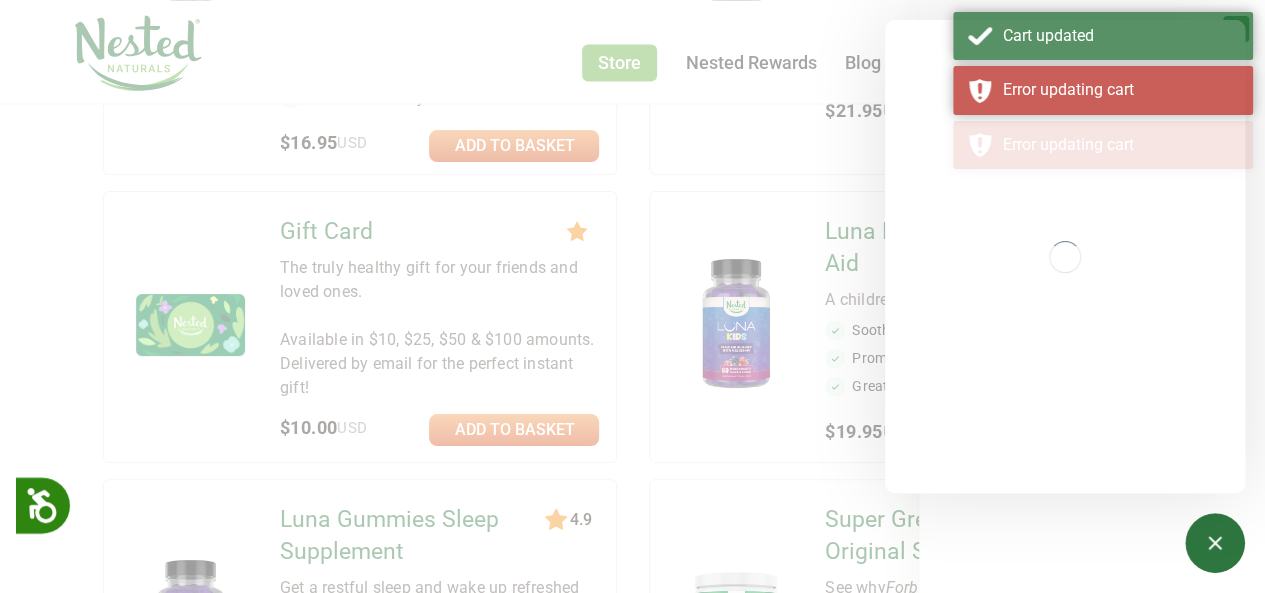 scroll, scrollTop: 0, scrollLeft: 0, axis: both 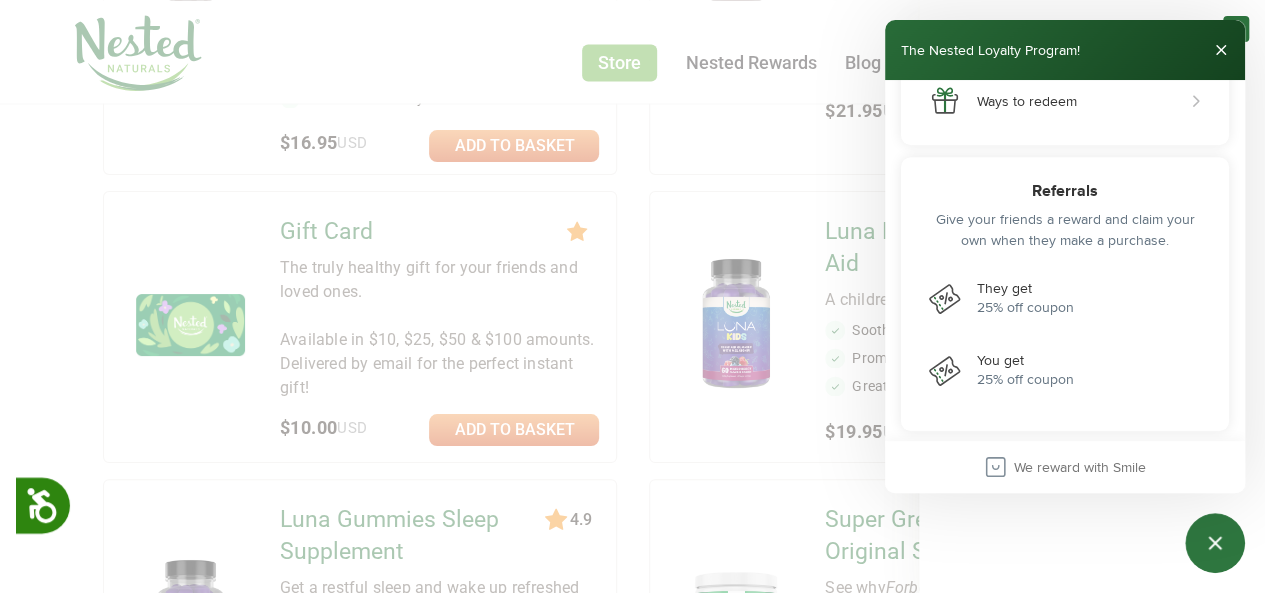 click on "×
Subtotal:  $642.53
Shipping & taxes calculated at checkout. Prices will be charged in $
Review & Pay Securely
×
Super Greens - Pineapple Mango - 30 Servings
$329.50
$988.50
-
30
+" at bounding box center (1092, 296) 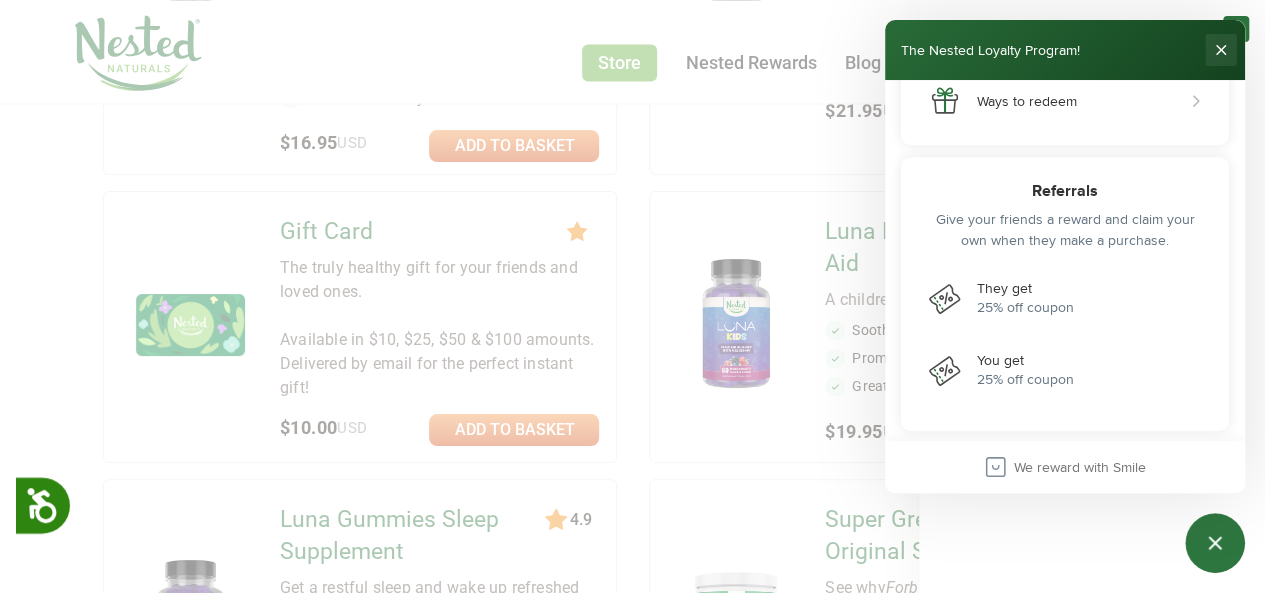 click at bounding box center (1221, 50) 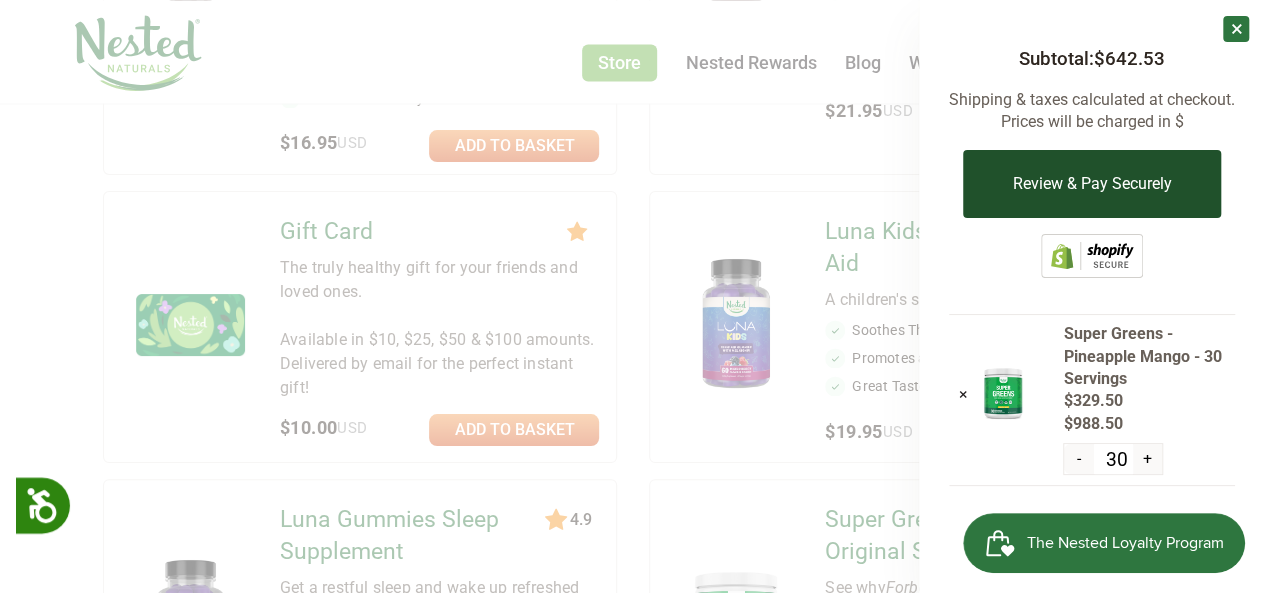 click on "Review & Pay Securely" at bounding box center [1091, 184] 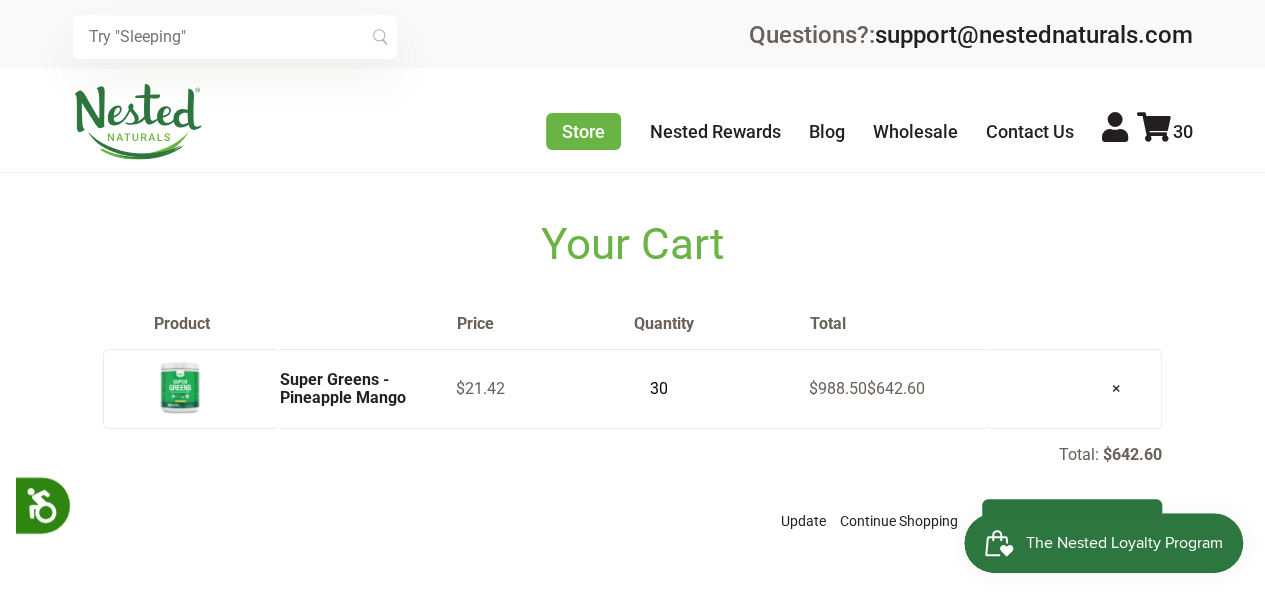 scroll, scrollTop: 0, scrollLeft: 0, axis: both 